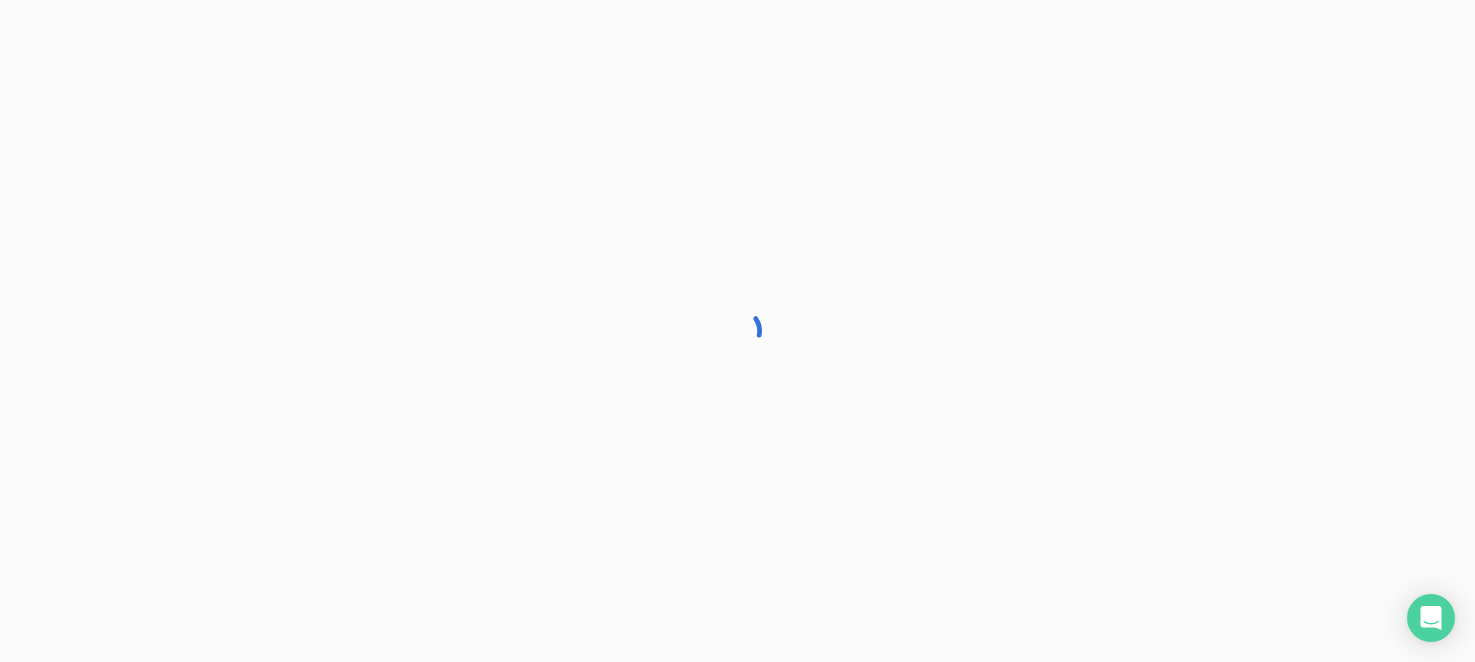 scroll, scrollTop: 0, scrollLeft: 0, axis: both 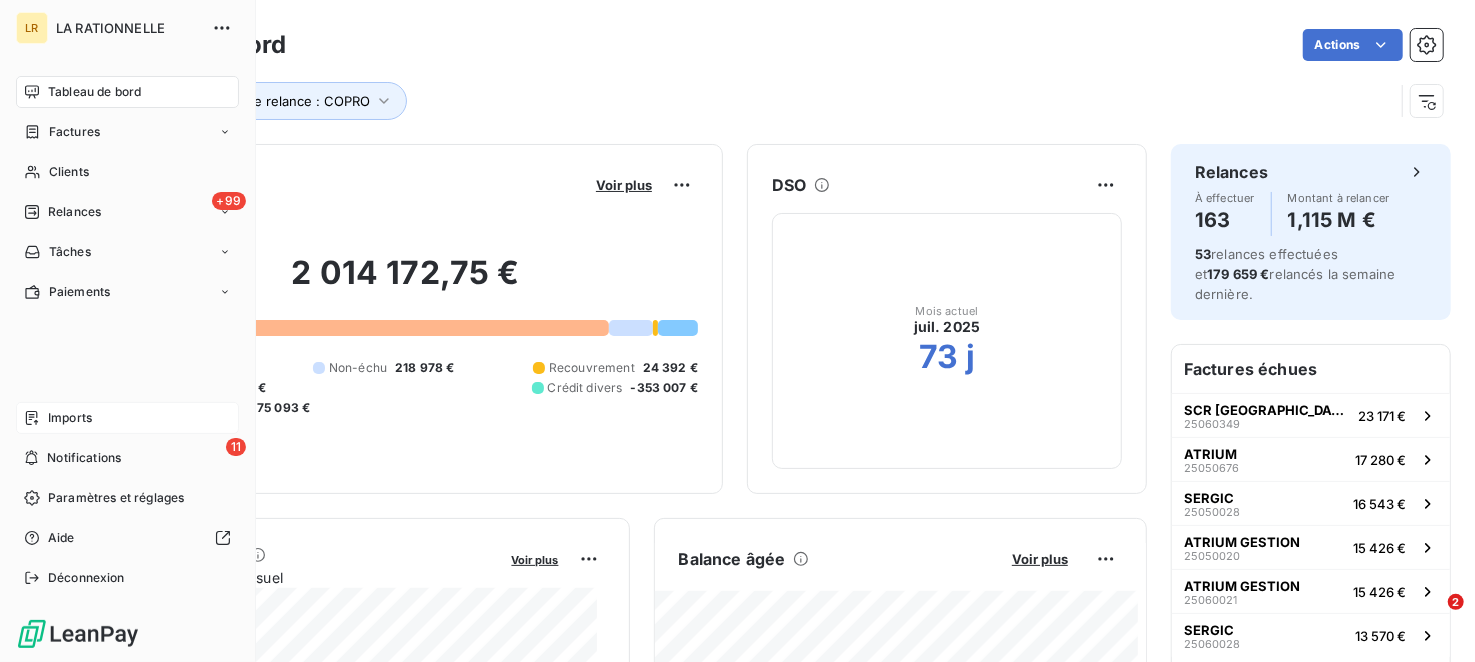 click on "Imports" at bounding box center [127, 418] 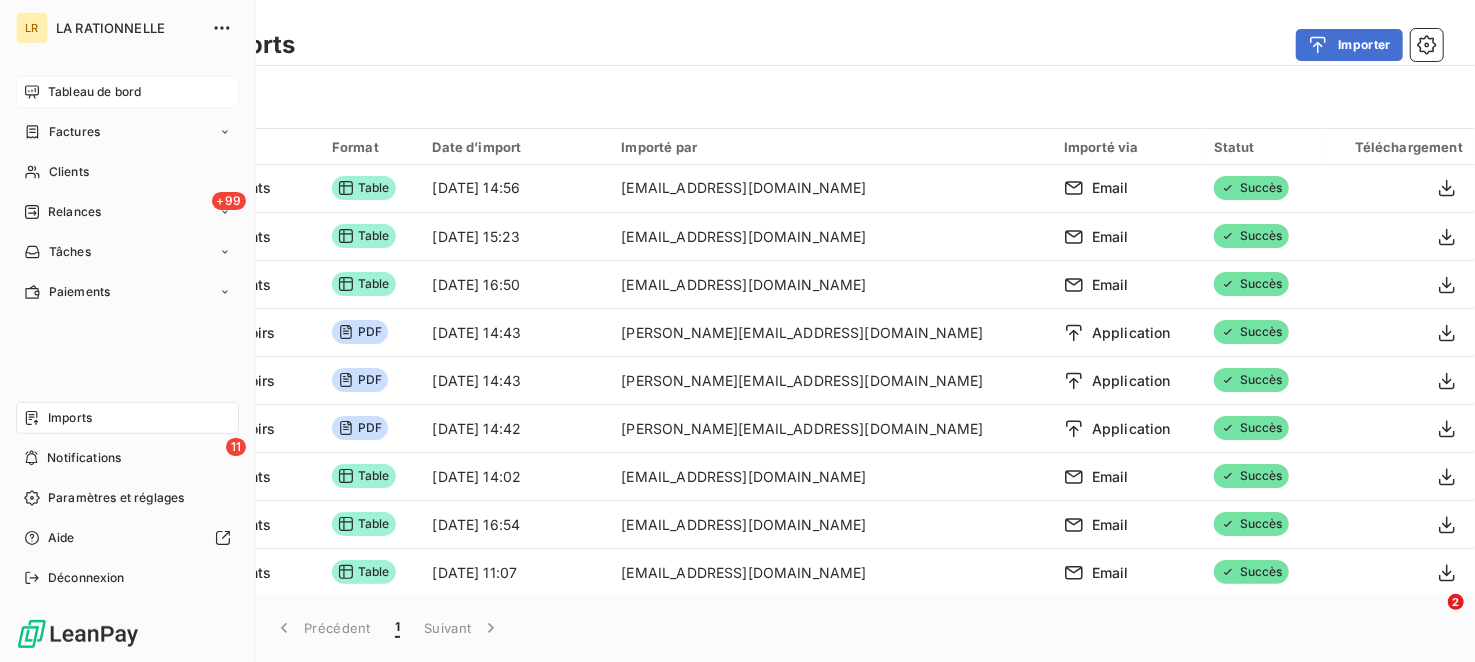 click on "Tableau de bord" at bounding box center (94, 92) 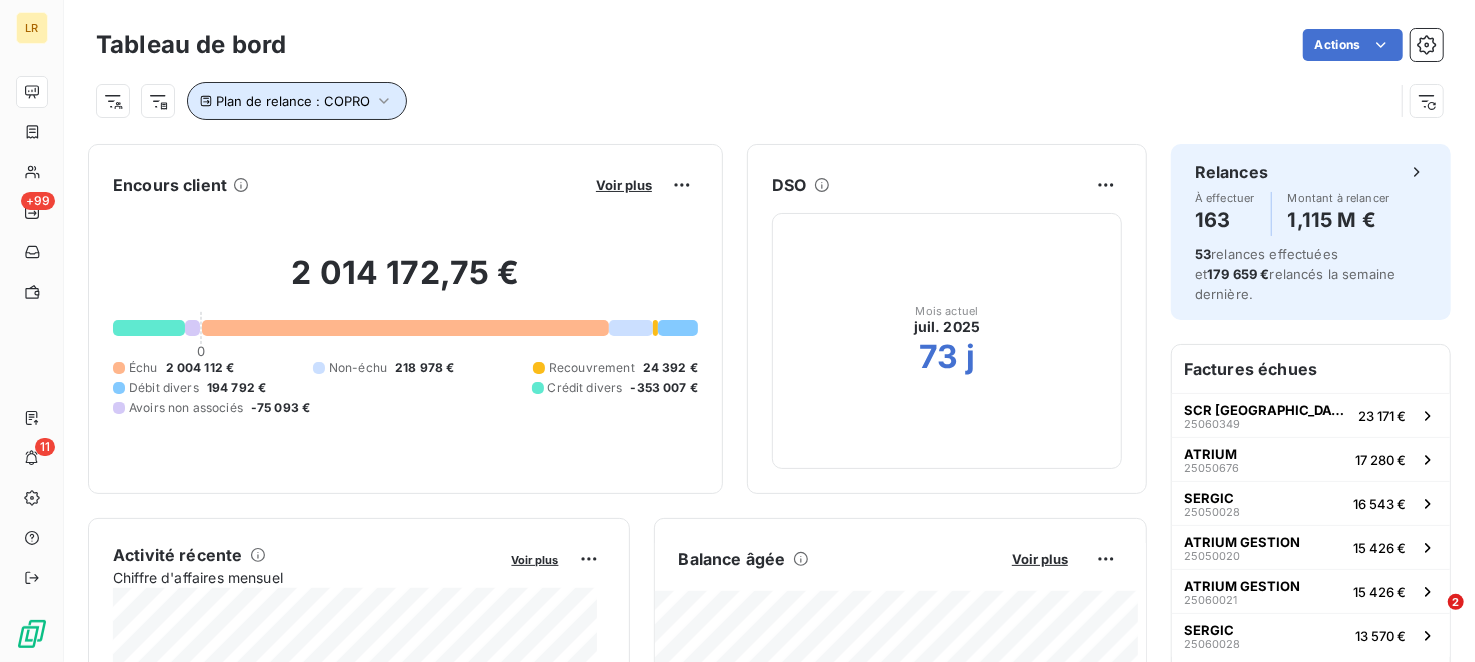 click on "Plan de relance  : COPRO" at bounding box center (293, 101) 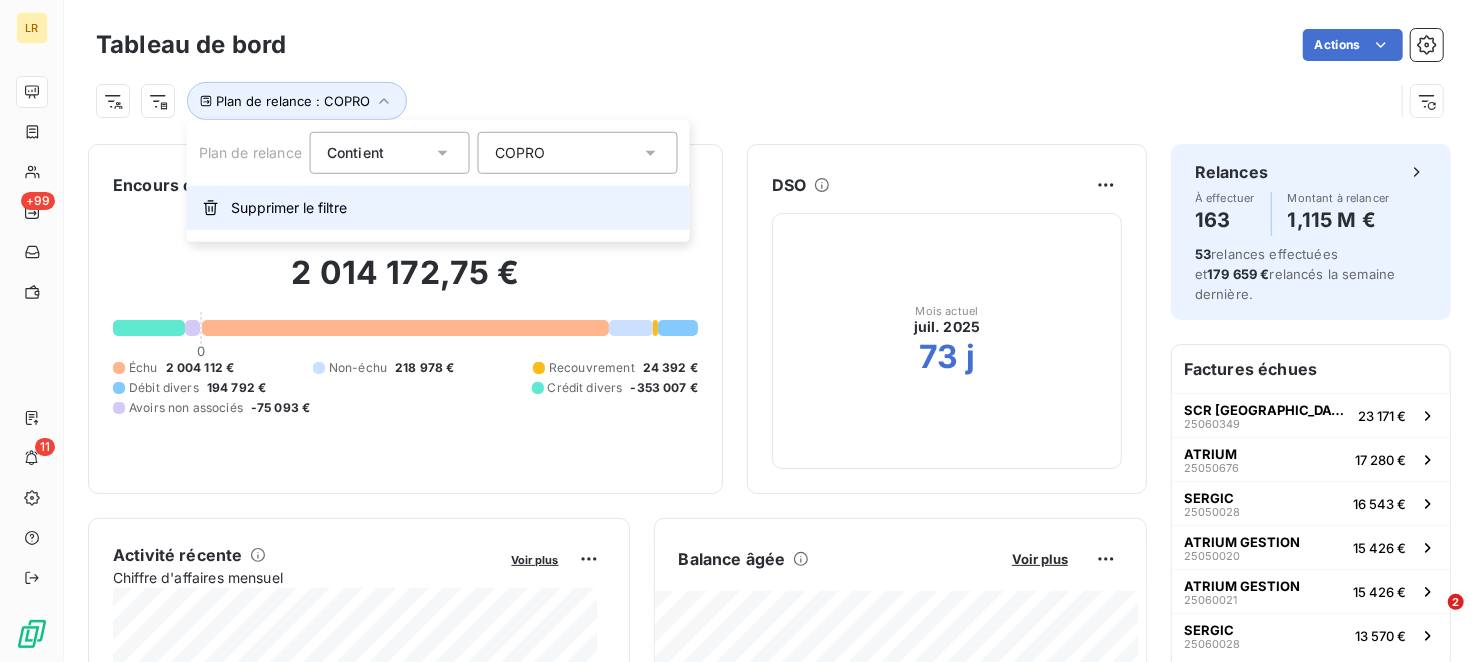 drag, startPoint x: 285, startPoint y: 231, endPoint x: 288, endPoint y: 216, distance: 15.297058 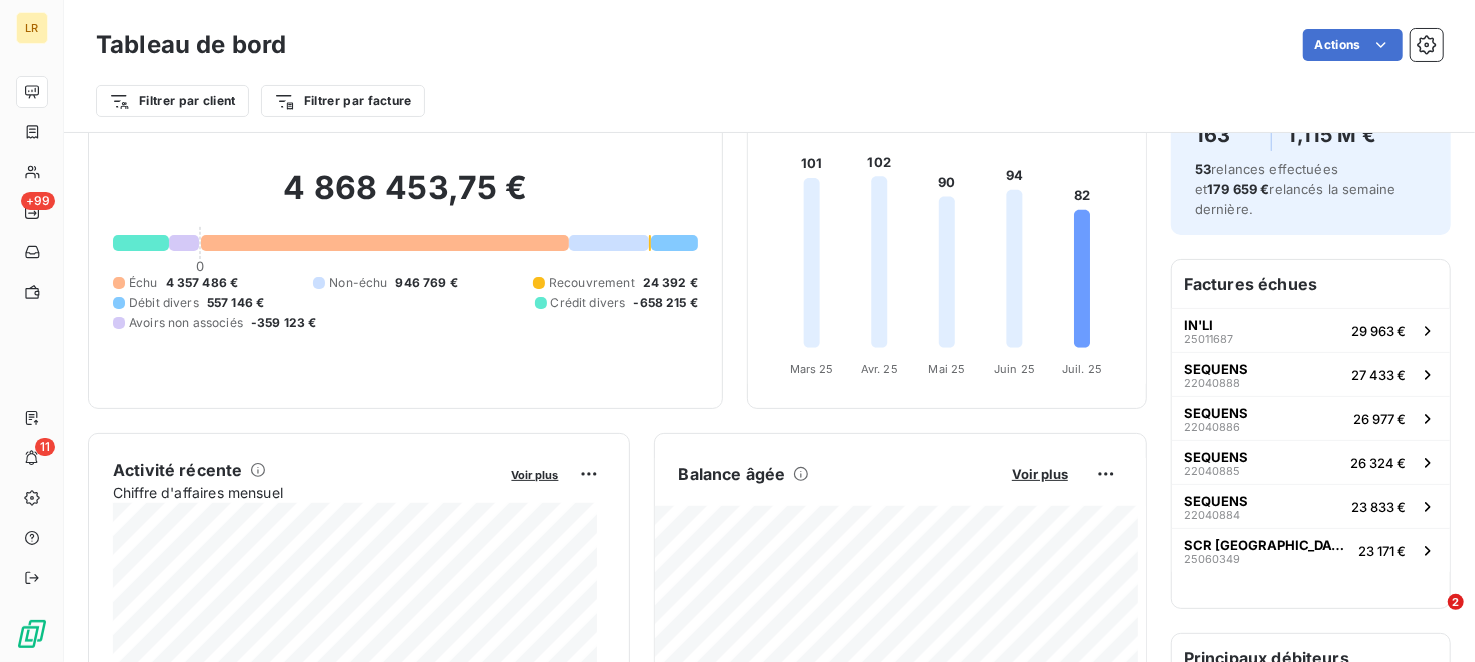scroll, scrollTop: 0, scrollLeft: 0, axis: both 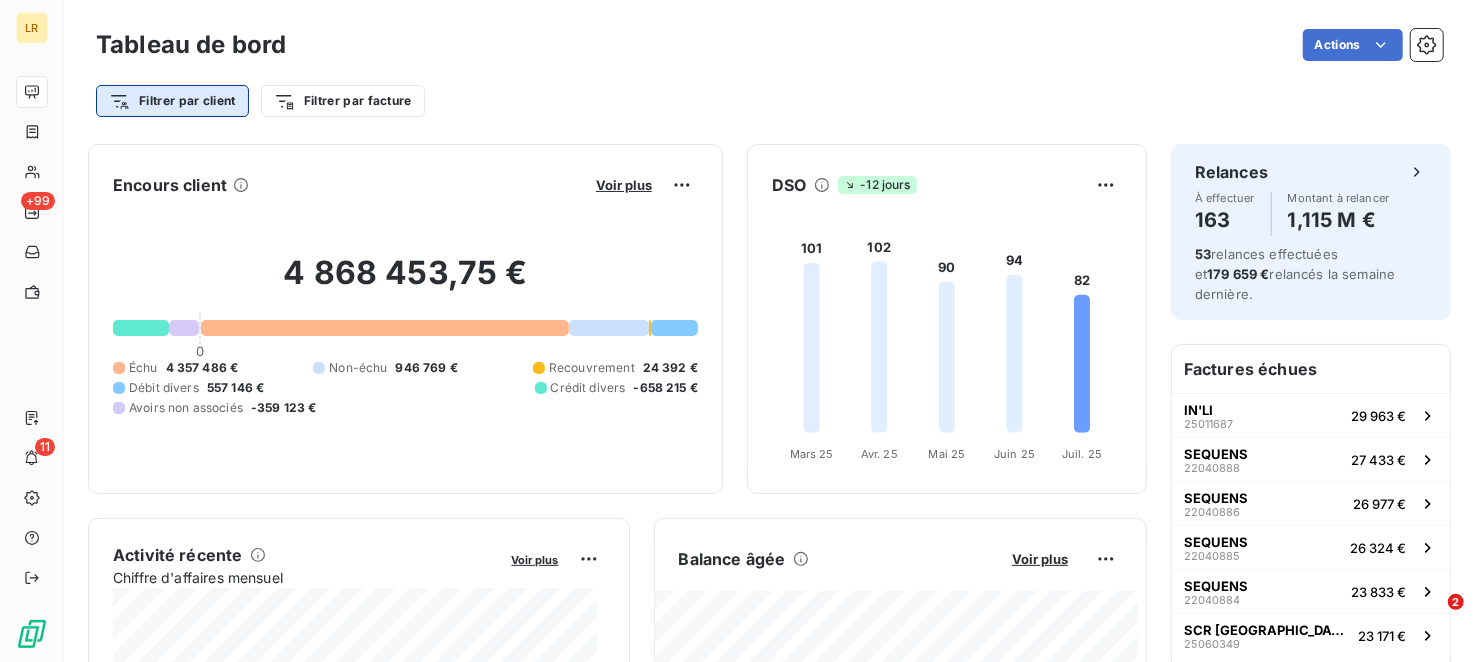 click on "LR +99 11 Tableau de bord Actions Filtrer par client Filtrer par facture Encours client   Voir plus 4 868 453,75 € 0 Échu 4 357 486 € Non-échu 946 769 €   Recouvrement 24 392 € Débit divers 557 146 € Crédit divers -658 215 € Avoirs non associés -359 123 € DSO -12 jours 101 102 90 94 82 [DATE] Mars [DATE] Avr. [DATE] Mai [DATE] Juin [DATE] Juil. 25 Activité récente Chiffre d'affaires mensuel Voir plus Balance âgée Voir plus
229 362,27 €
Échu
233 619,09 €
Crédit divers
-3 169,08 €
53" at bounding box center (737, 331) 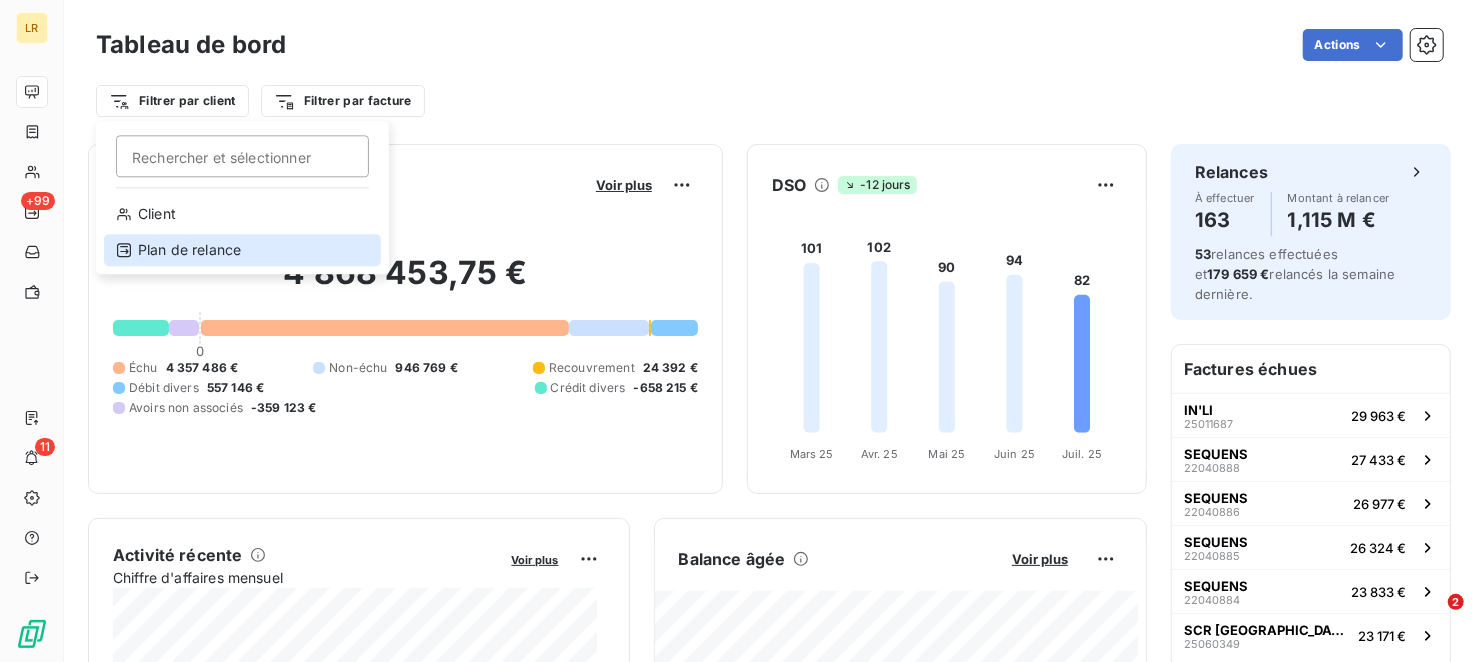 click on "Plan de relance" at bounding box center (242, 250) 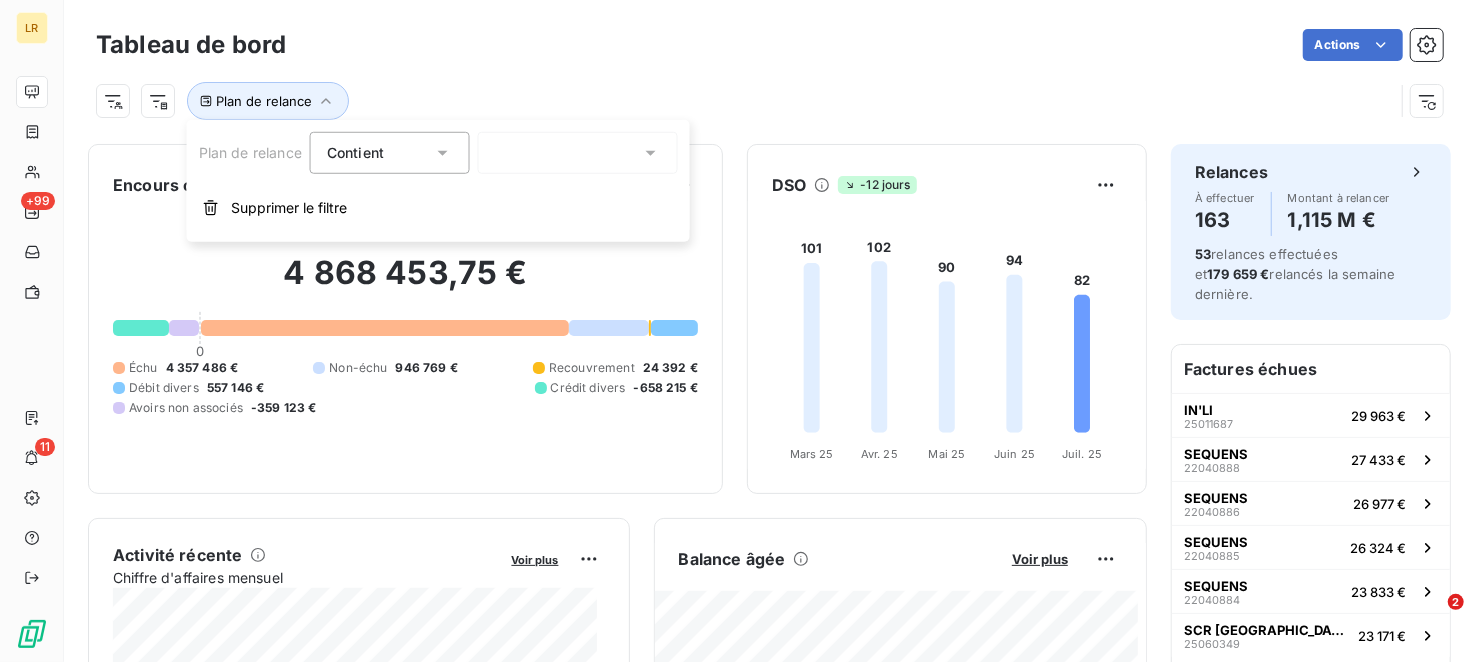 click at bounding box center (578, 153) 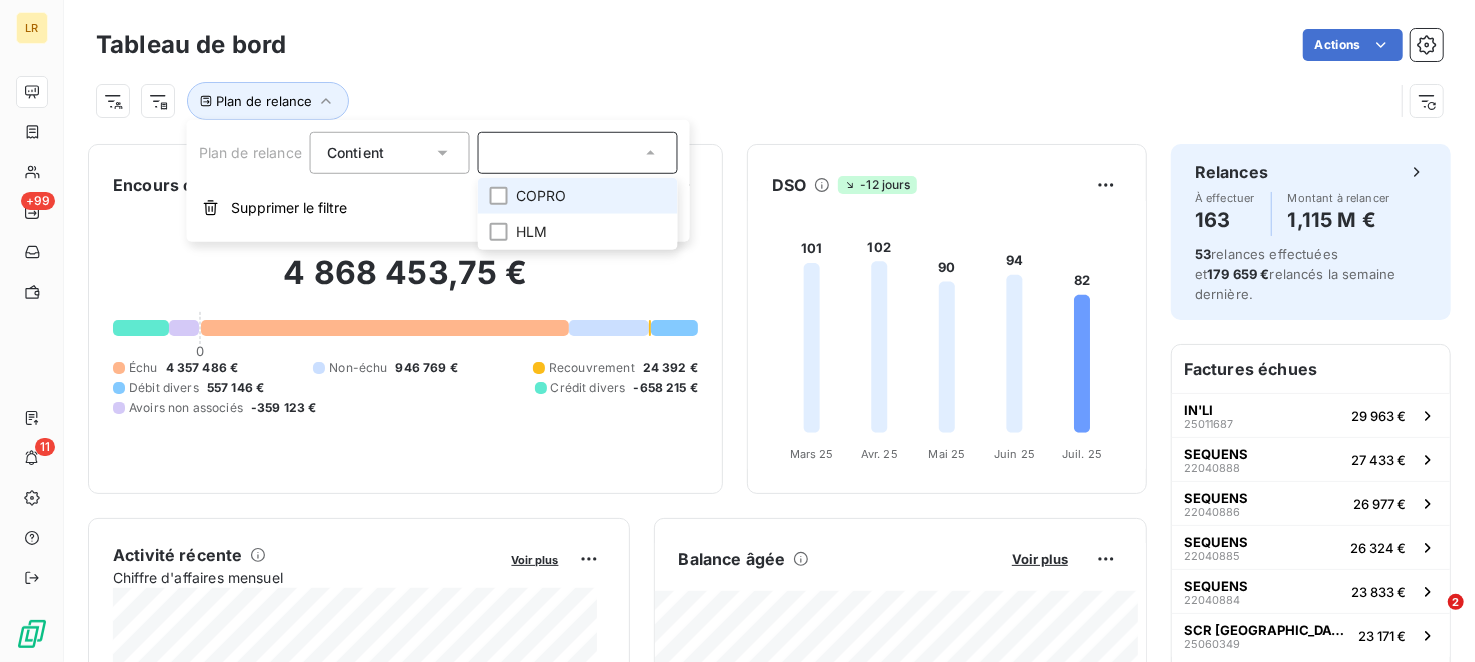 click on "COPRO" at bounding box center [578, 196] 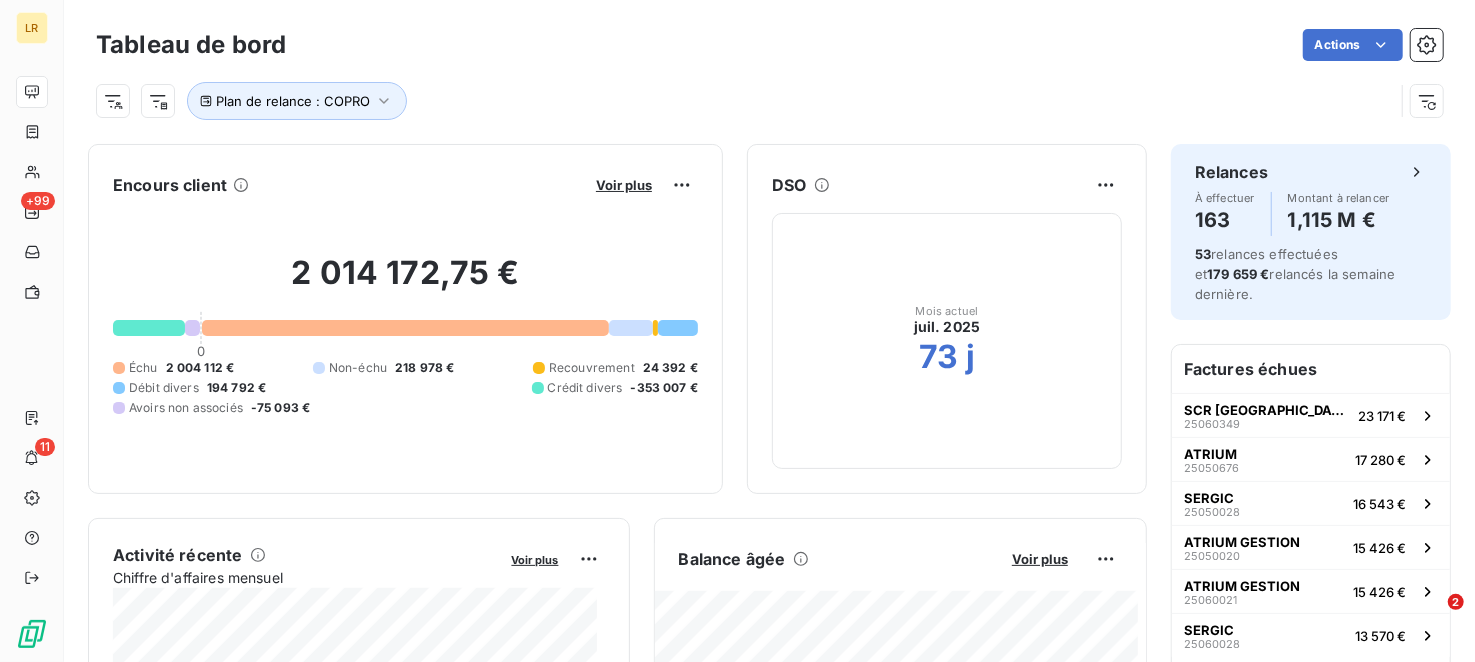 click on "Plan de relance  : COPRO" at bounding box center [745, 101] 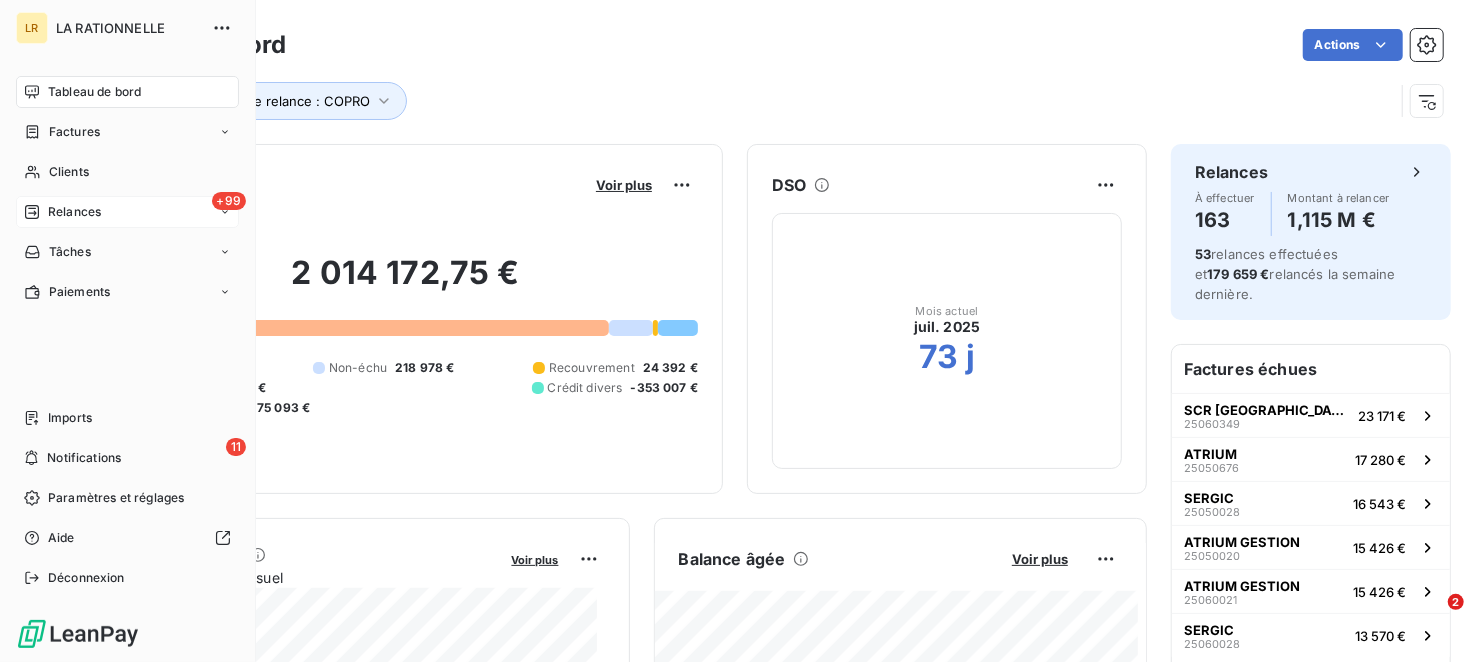 click on "Relances" at bounding box center (74, 212) 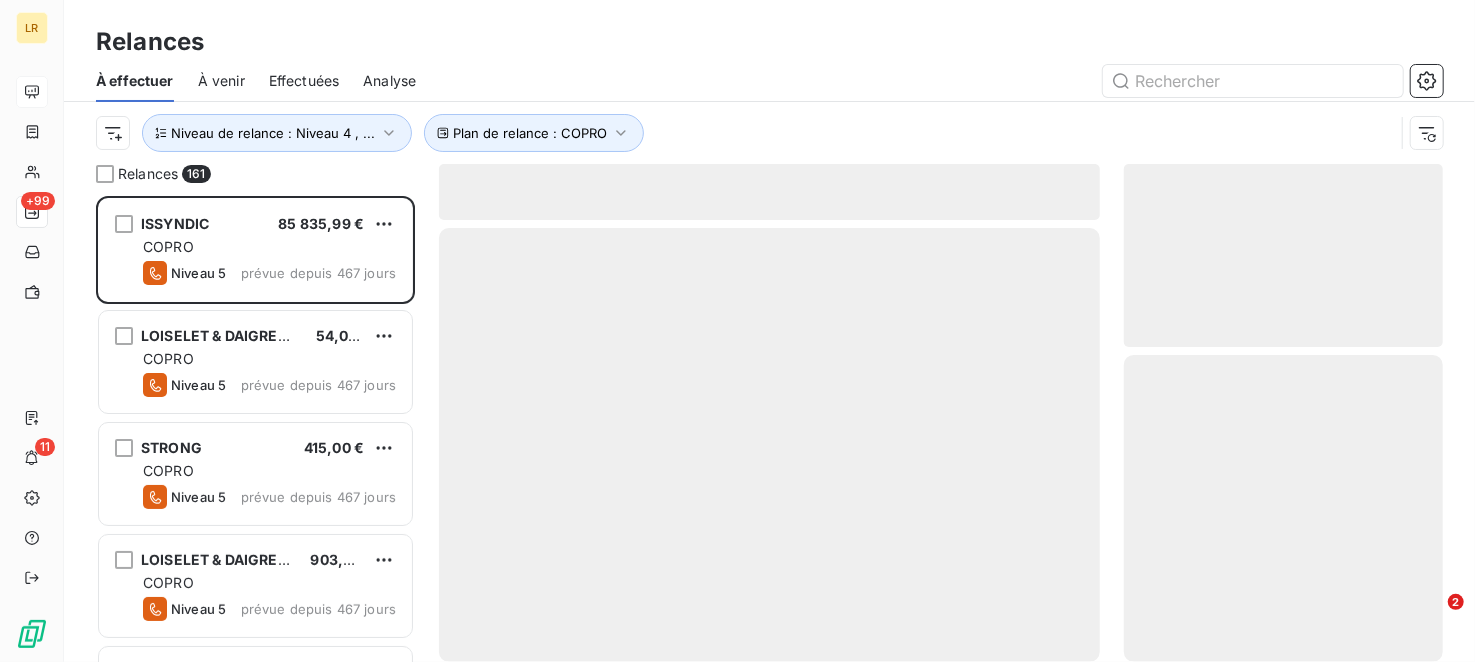 scroll, scrollTop: 16, scrollLeft: 16, axis: both 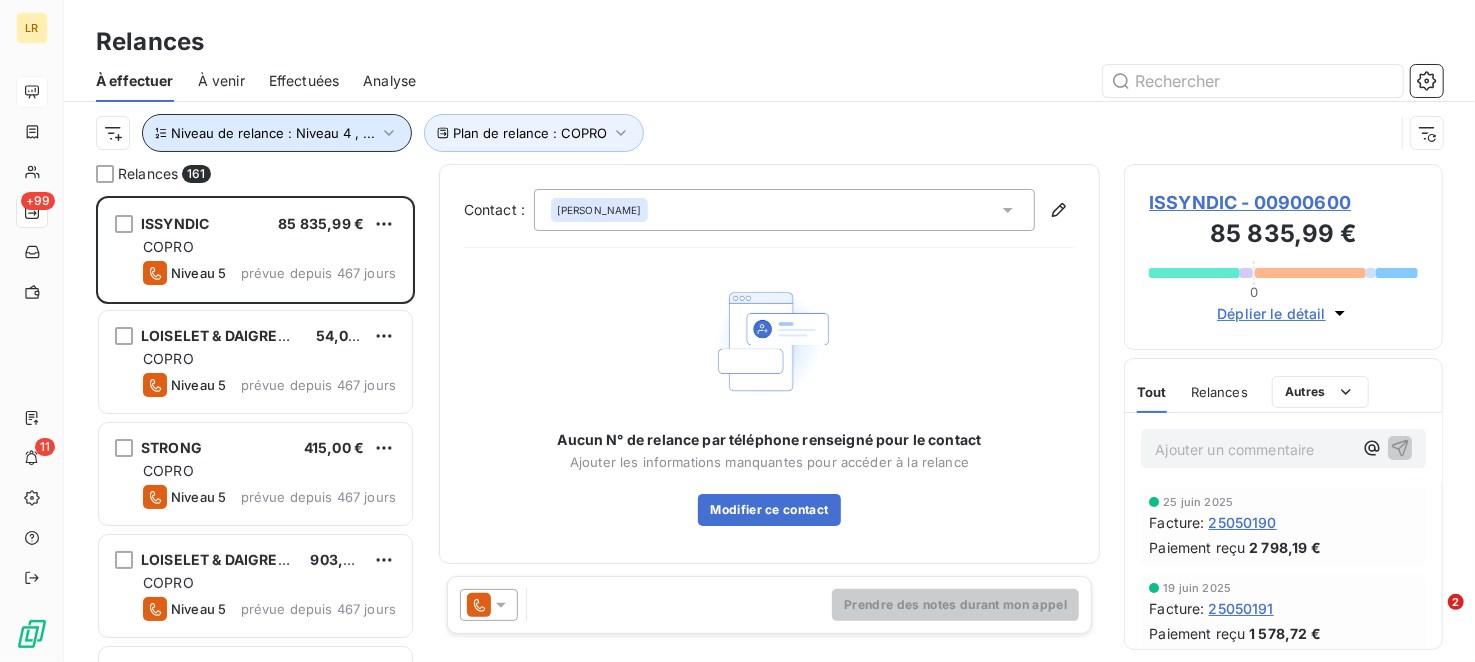 click on "Niveau de relance  : Niveau 4 , ..." at bounding box center (273, 133) 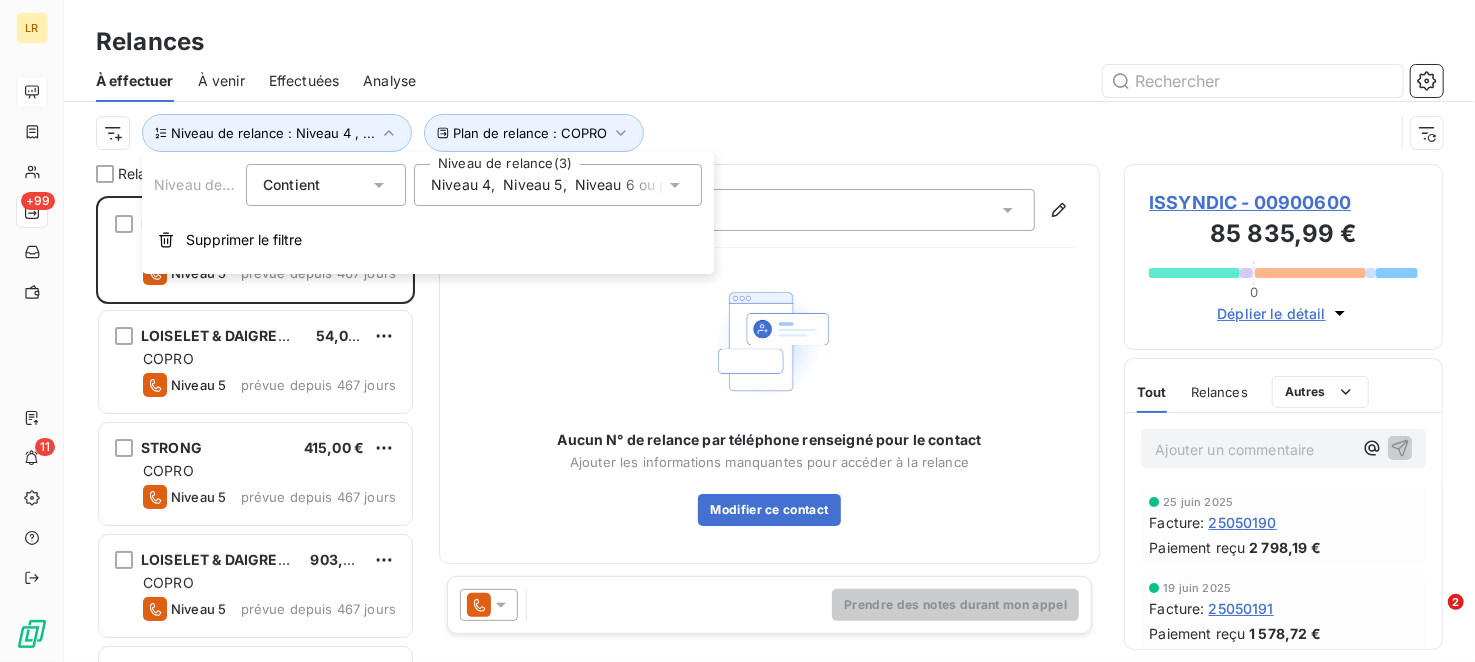 click on "Niveau 5" at bounding box center (532, 185) 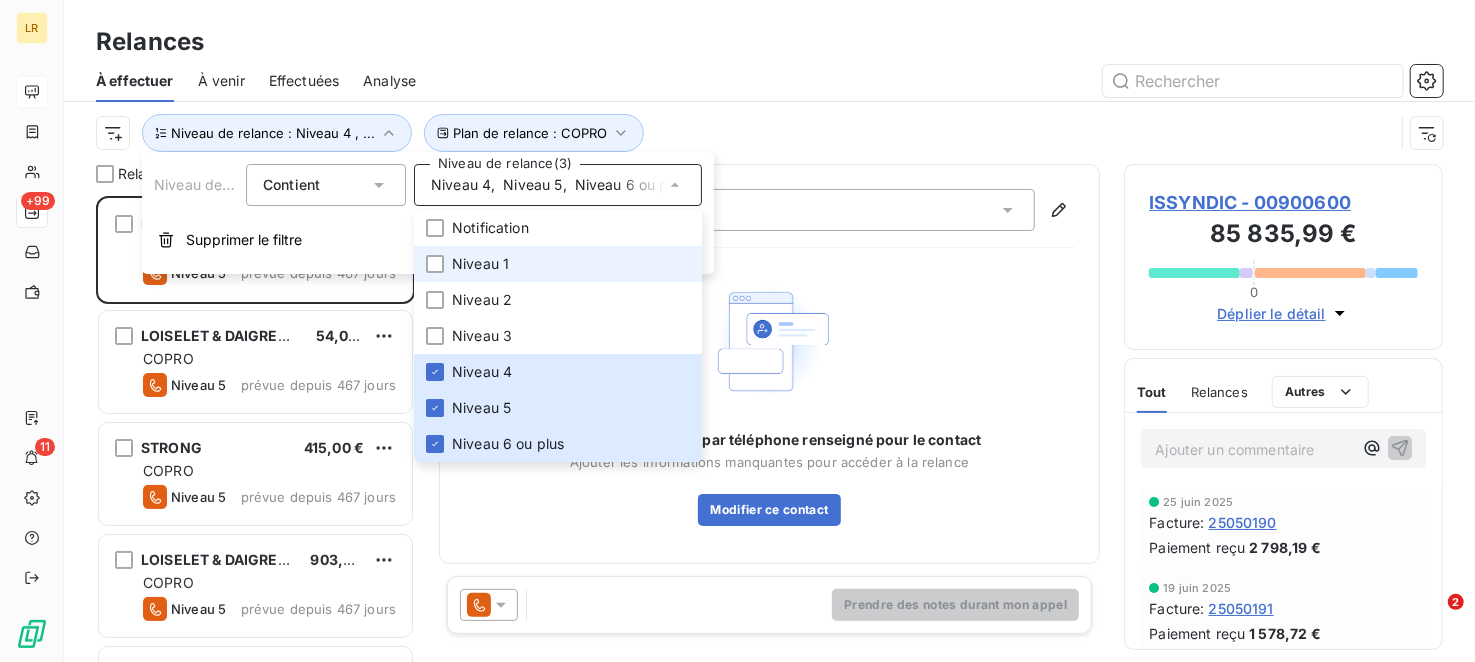 click on "Niveau 1" at bounding box center (558, 264) 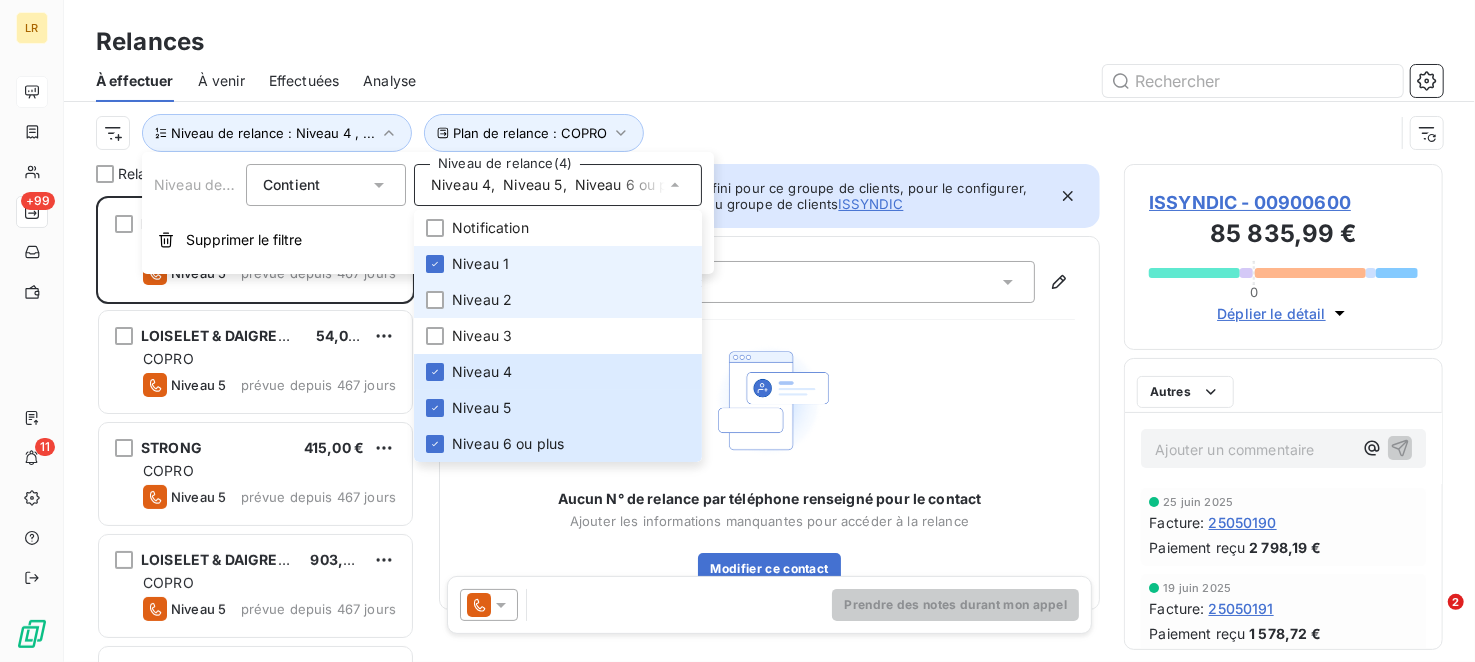 scroll, scrollTop: 16, scrollLeft: 16, axis: both 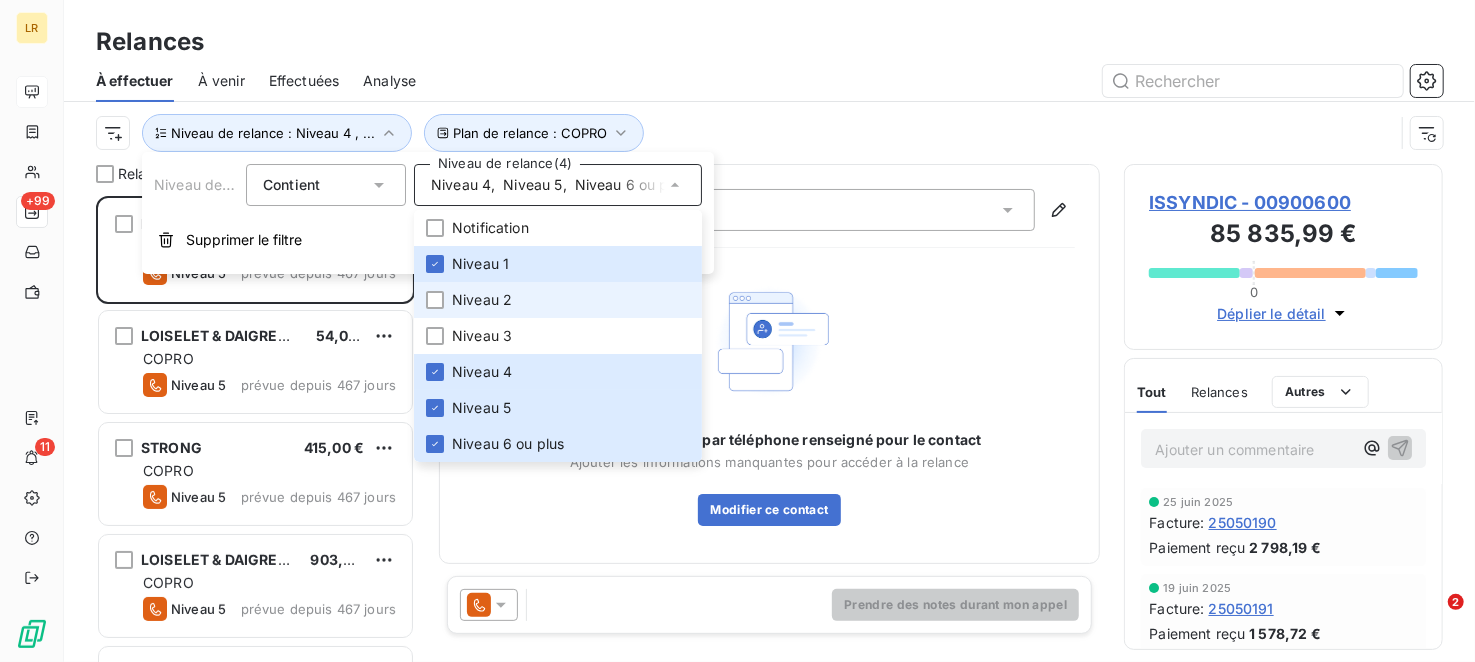 click on "Niveau 2" at bounding box center (482, 300) 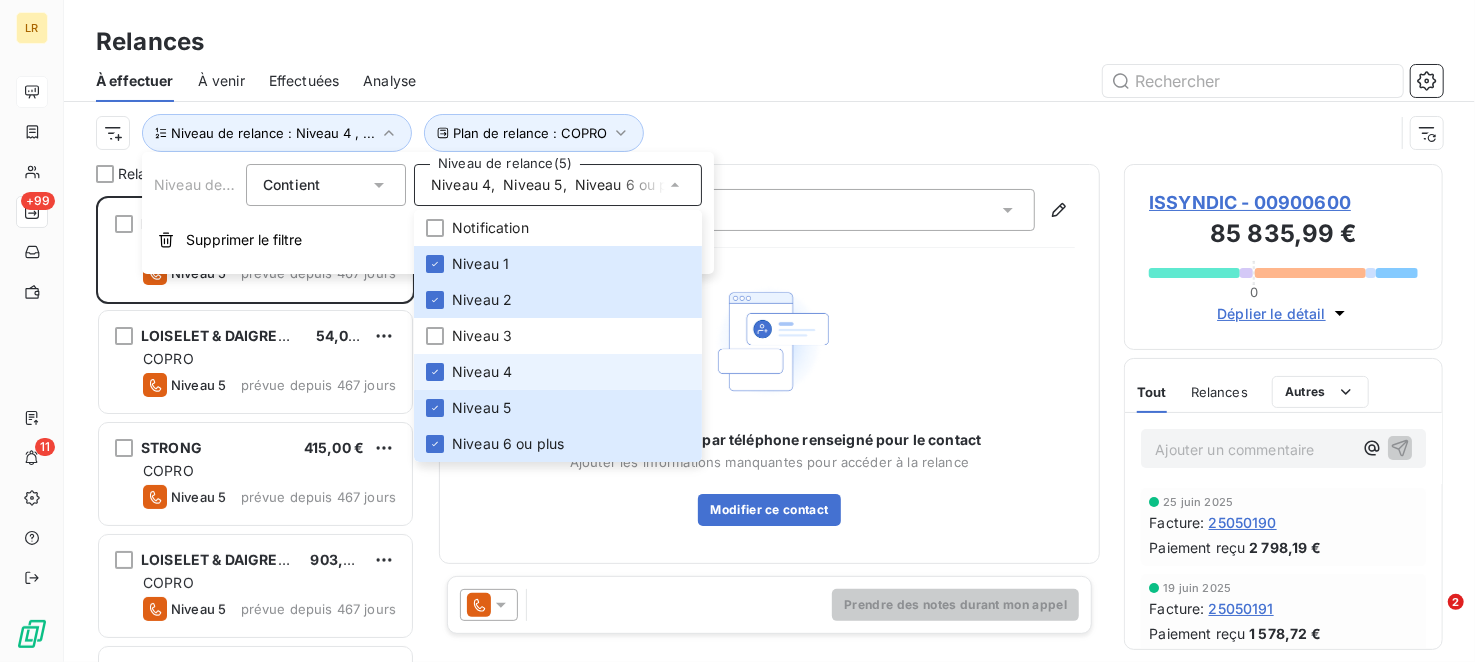 scroll, scrollTop: 16, scrollLeft: 16, axis: both 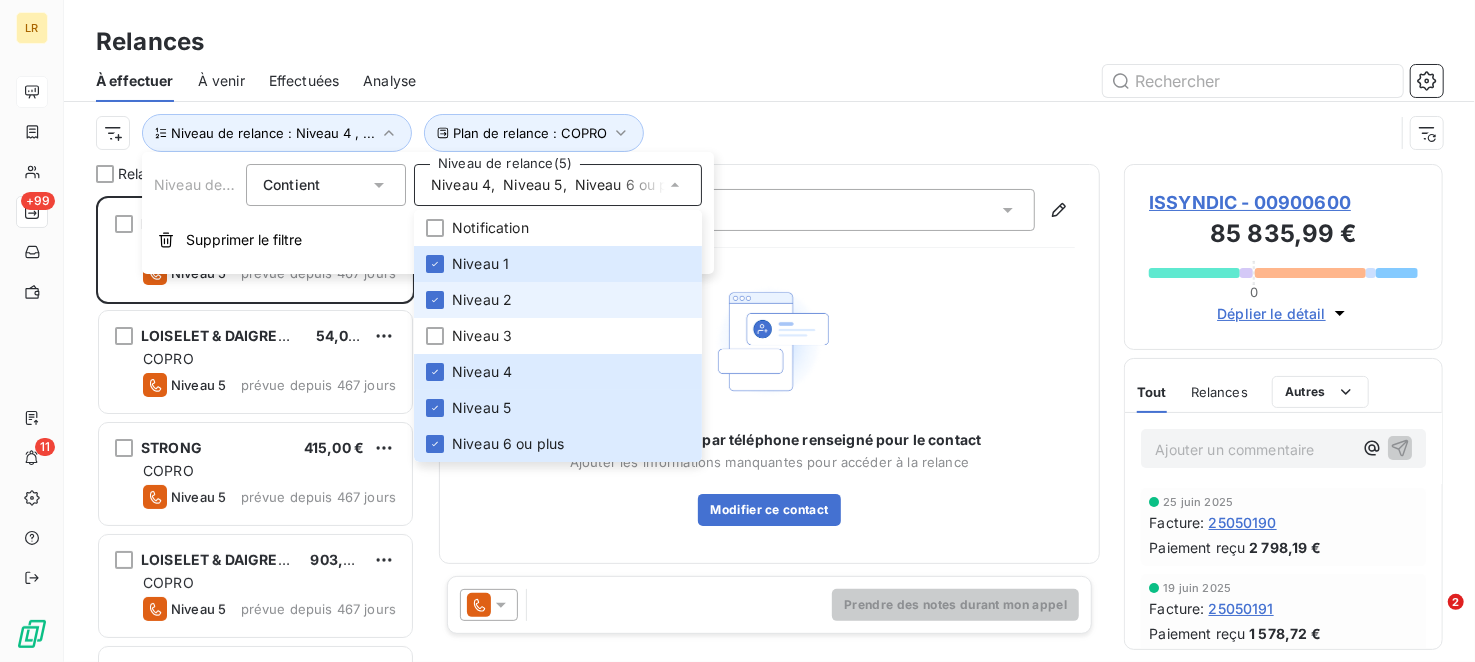 click on "Niveau 2" at bounding box center (482, 300) 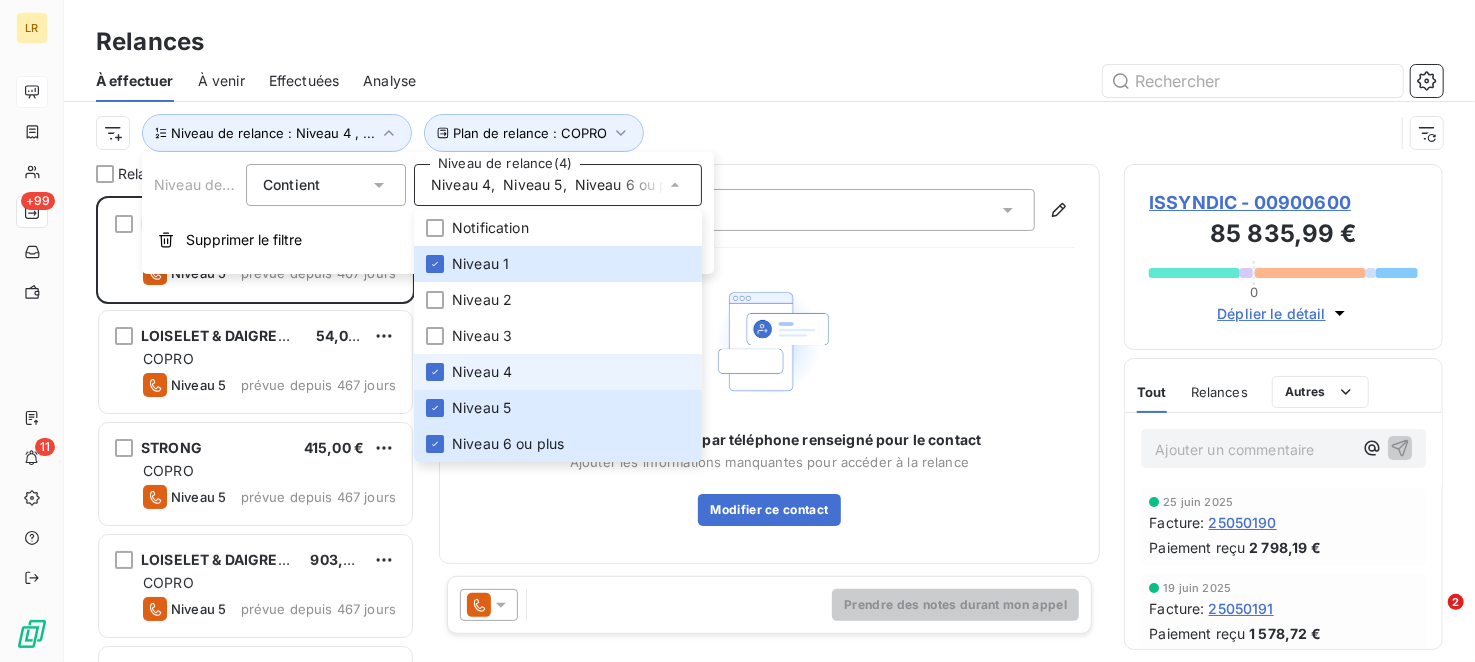 click on "Niveau 4" at bounding box center (482, 372) 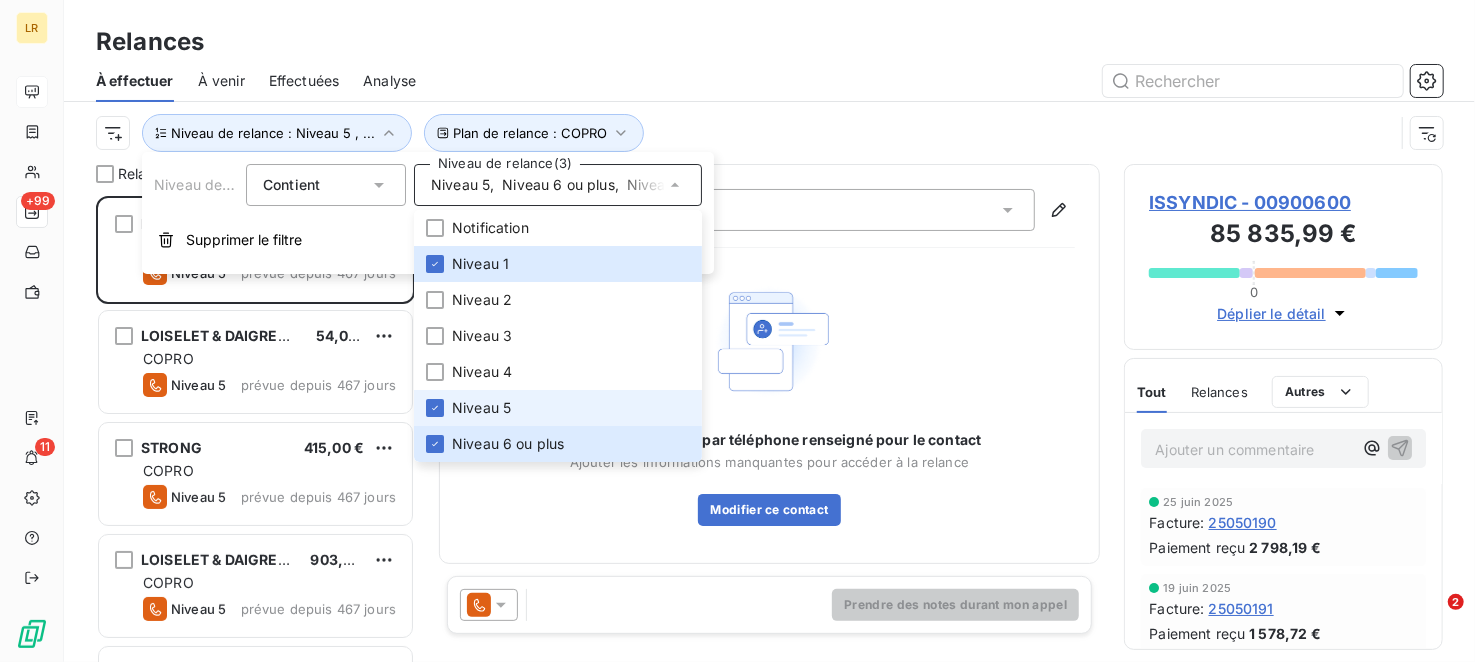 scroll, scrollTop: 16, scrollLeft: 16, axis: both 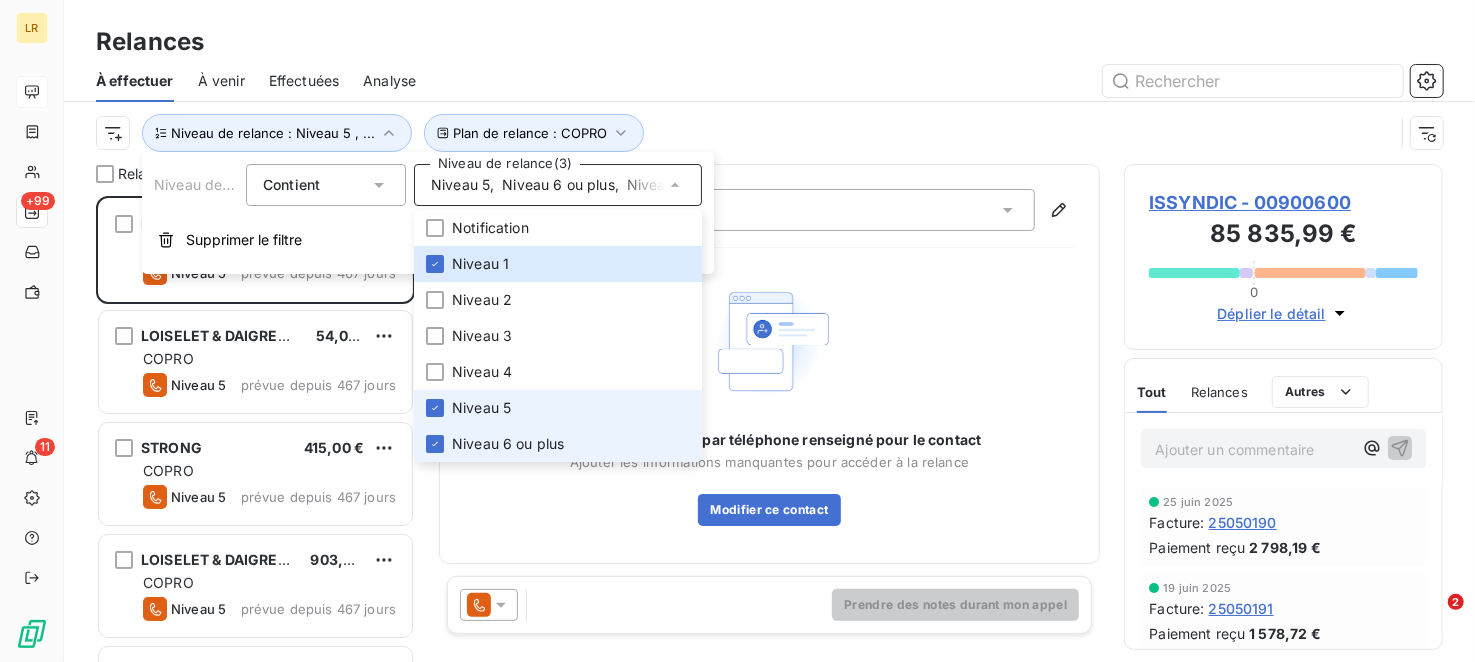 drag, startPoint x: 477, startPoint y: 410, endPoint x: 480, endPoint y: 428, distance: 18.248287 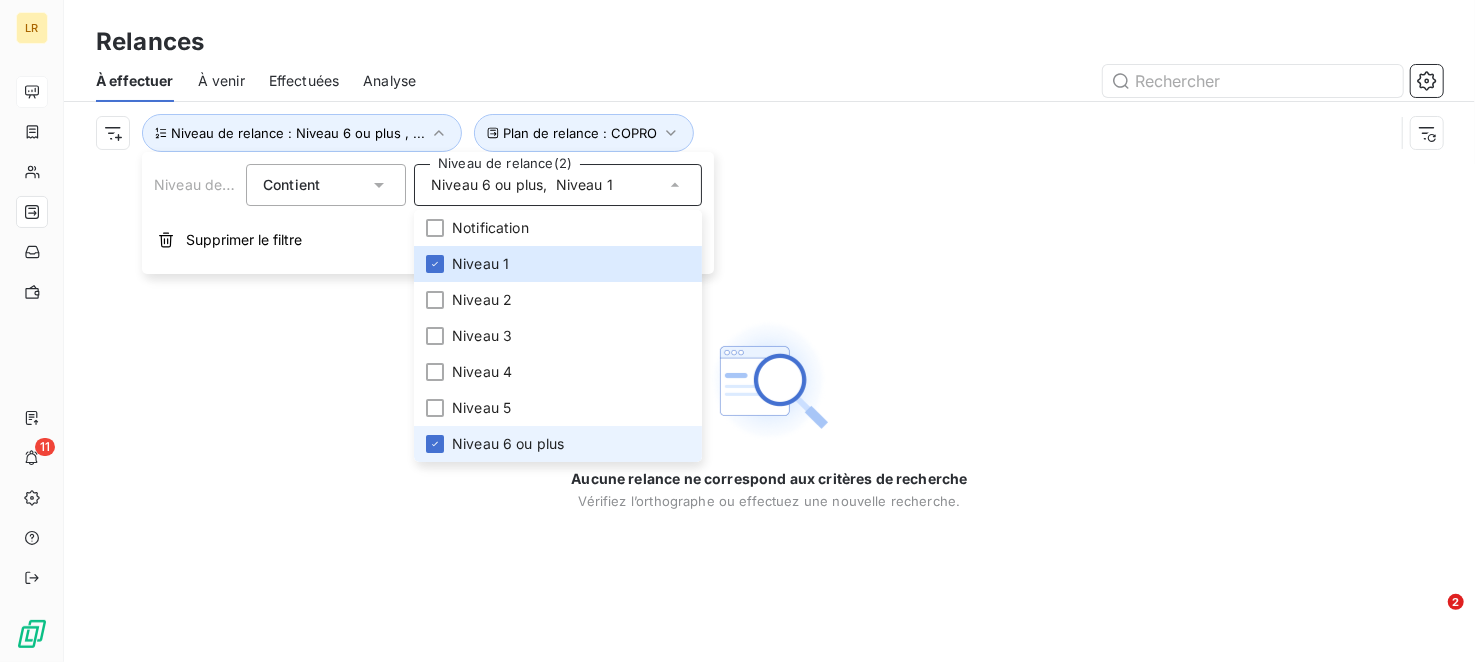 click on "Niveau 6 ou plus" at bounding box center [508, 444] 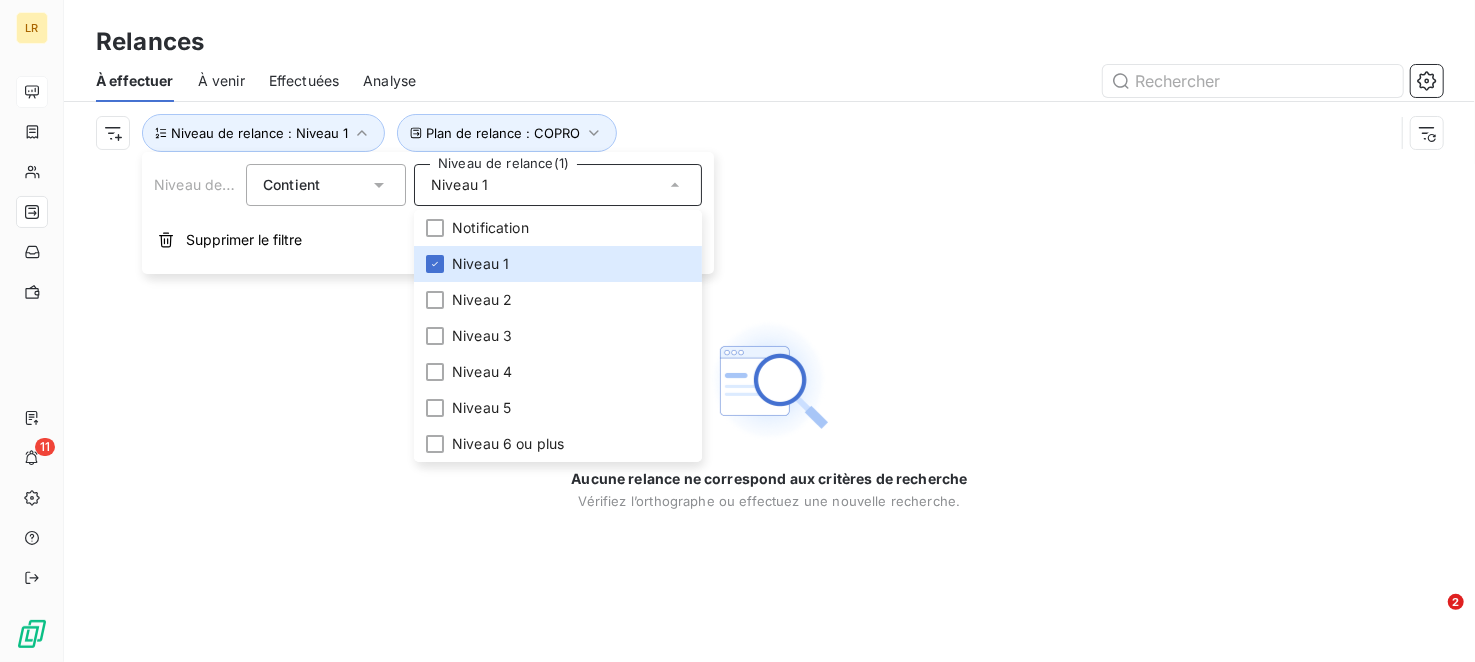 click on "Aucune relance ne correspond aux critères de recherche [PERSON_NAME] l’orthographe ou effectuez une nouvelle recherche." at bounding box center (769, 413) 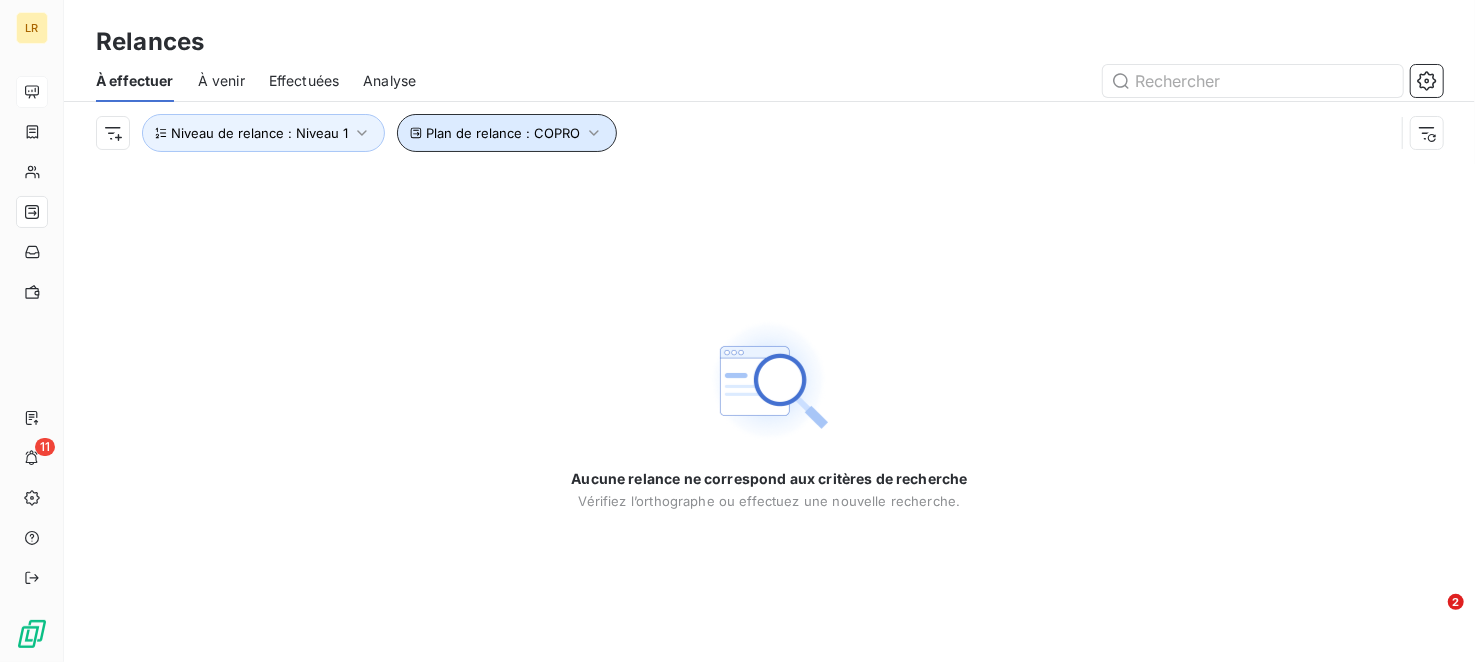click on "Plan de relance  : COPRO" at bounding box center [503, 133] 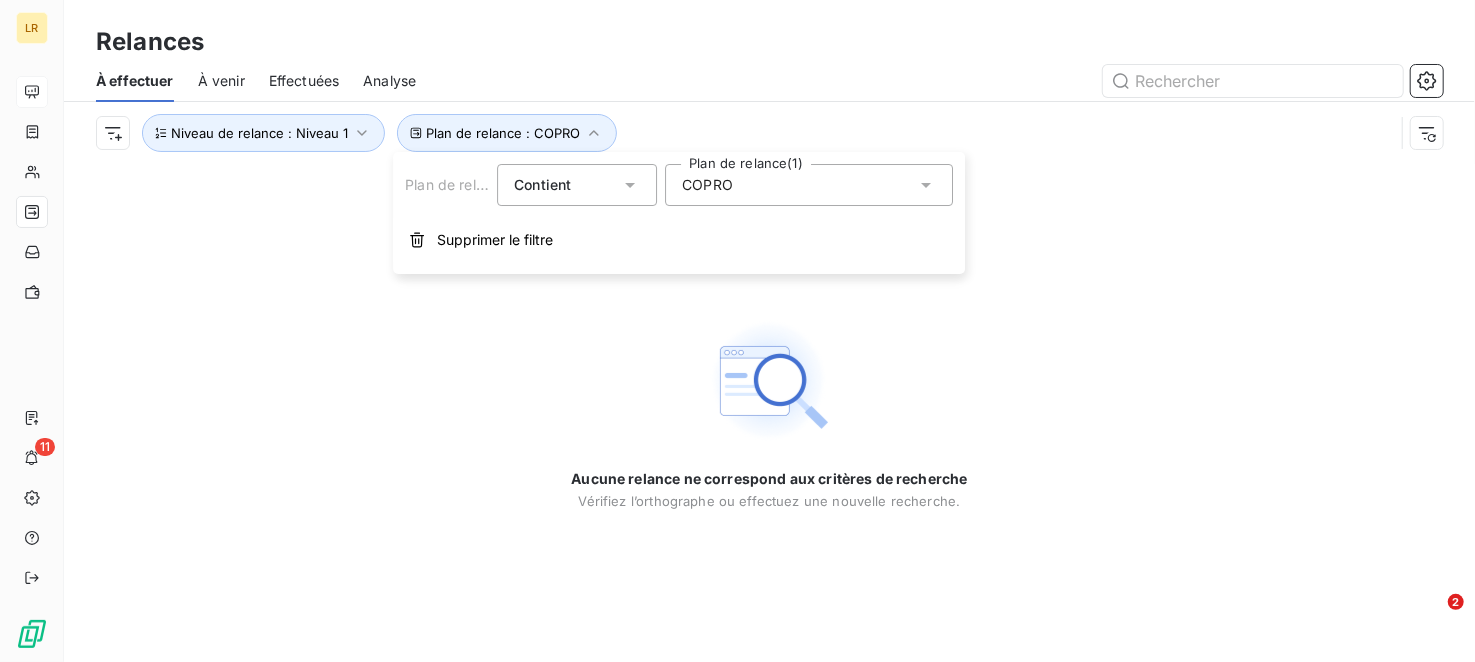 click on "COPRO" at bounding box center [707, 185] 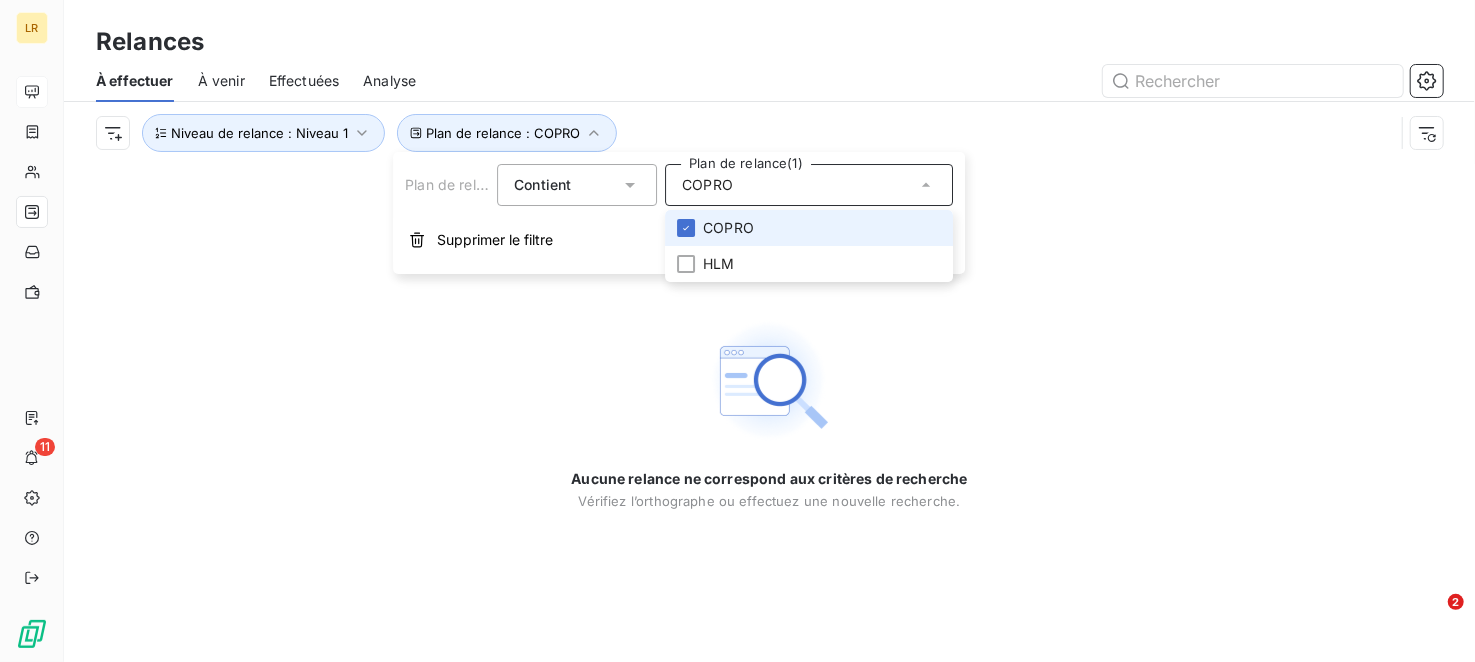 click on "COPRO" at bounding box center [707, 185] 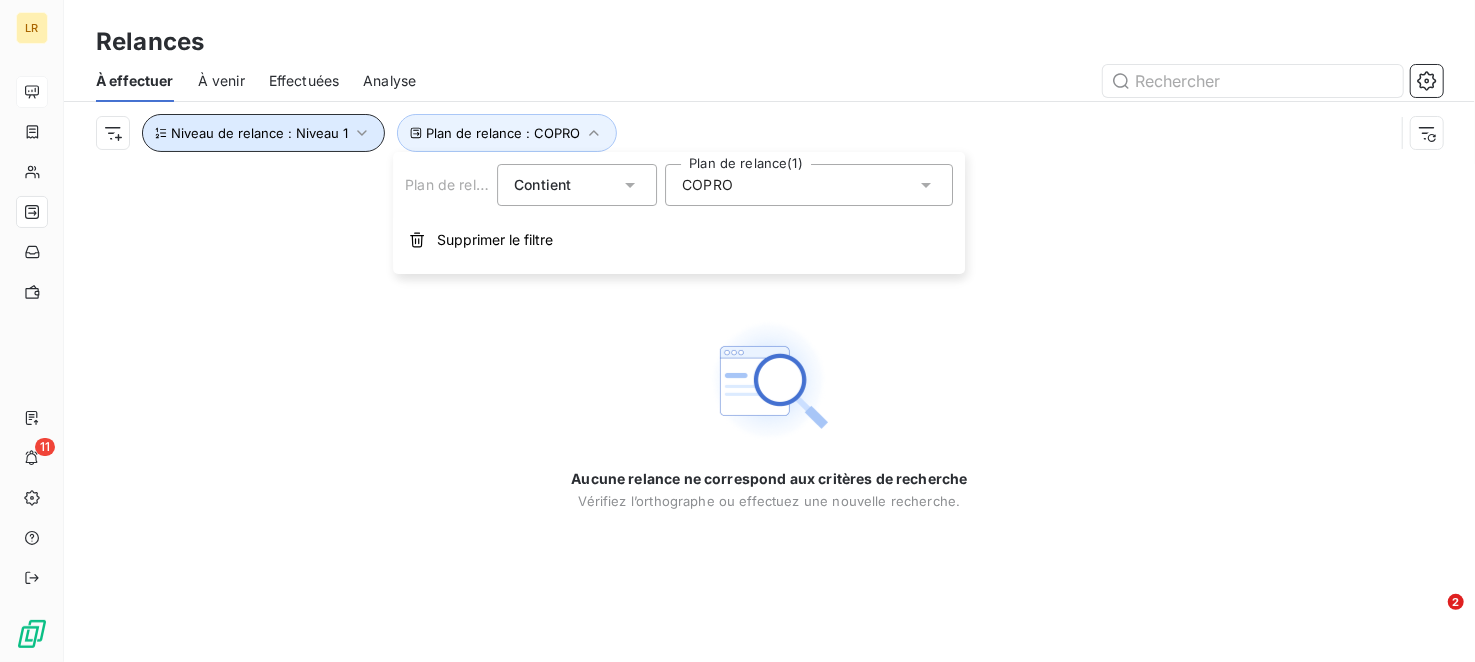 click on "Niveau de relance  : Niveau 1" at bounding box center (259, 133) 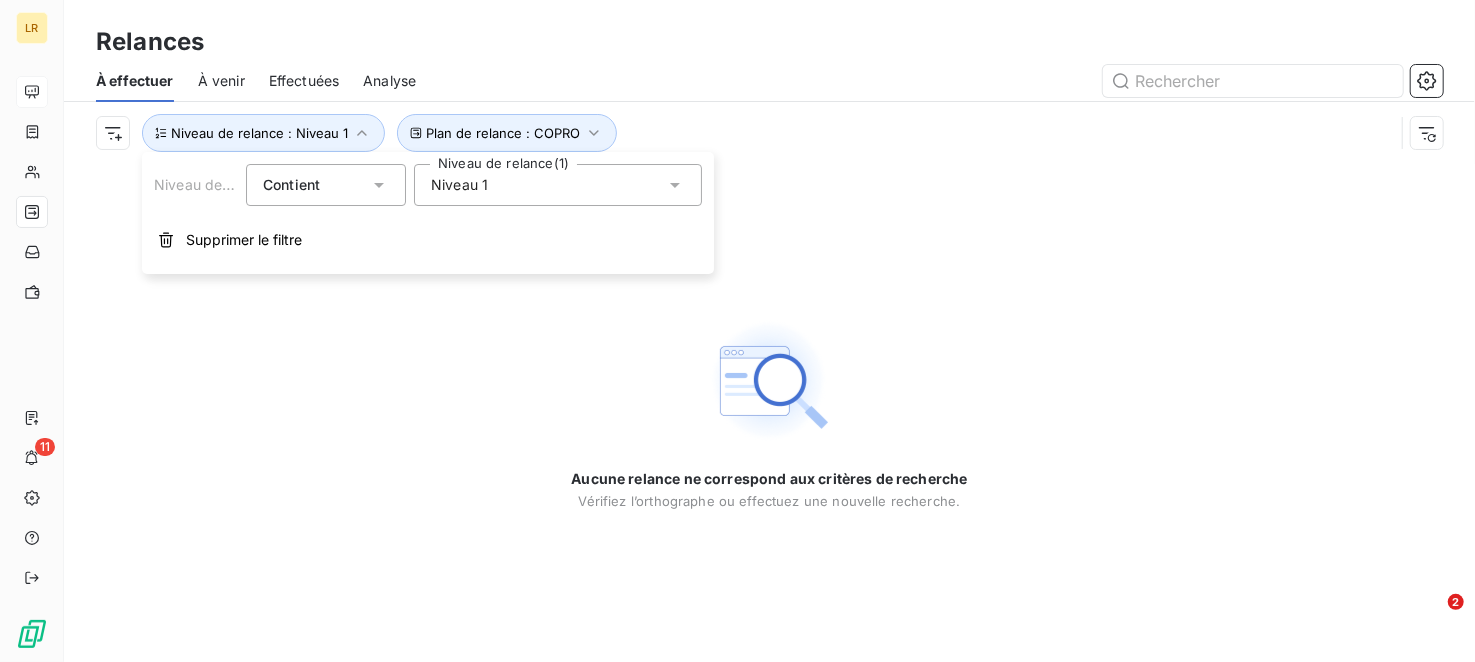 click on "Niveau 1" at bounding box center (558, 185) 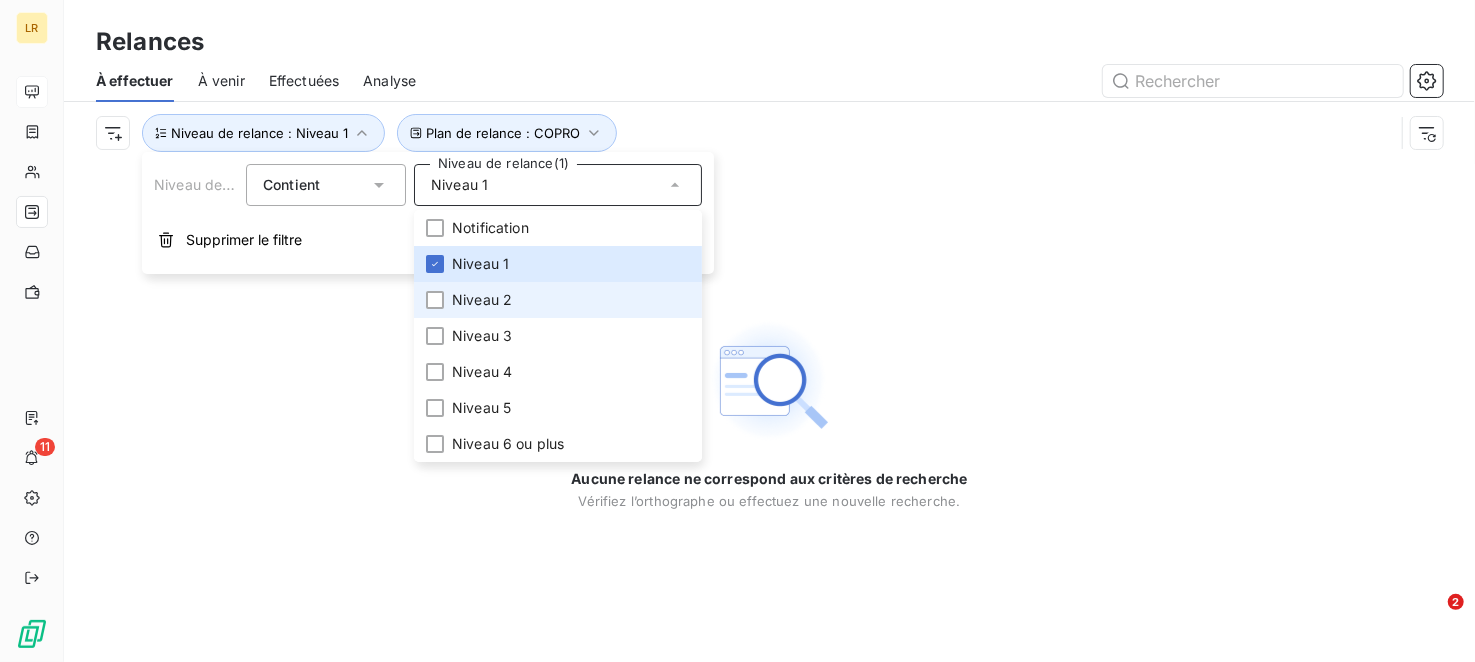 click on "Niveau 2" at bounding box center (482, 300) 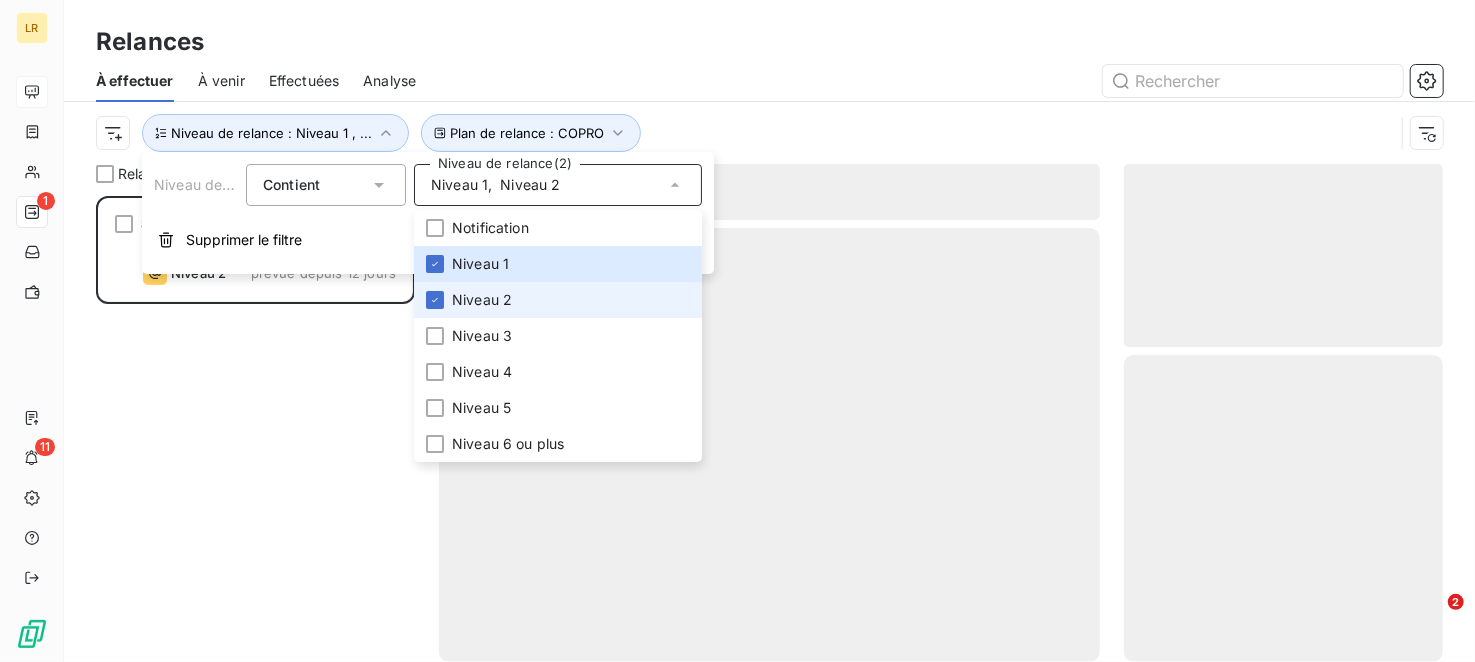 scroll, scrollTop: 16, scrollLeft: 16, axis: both 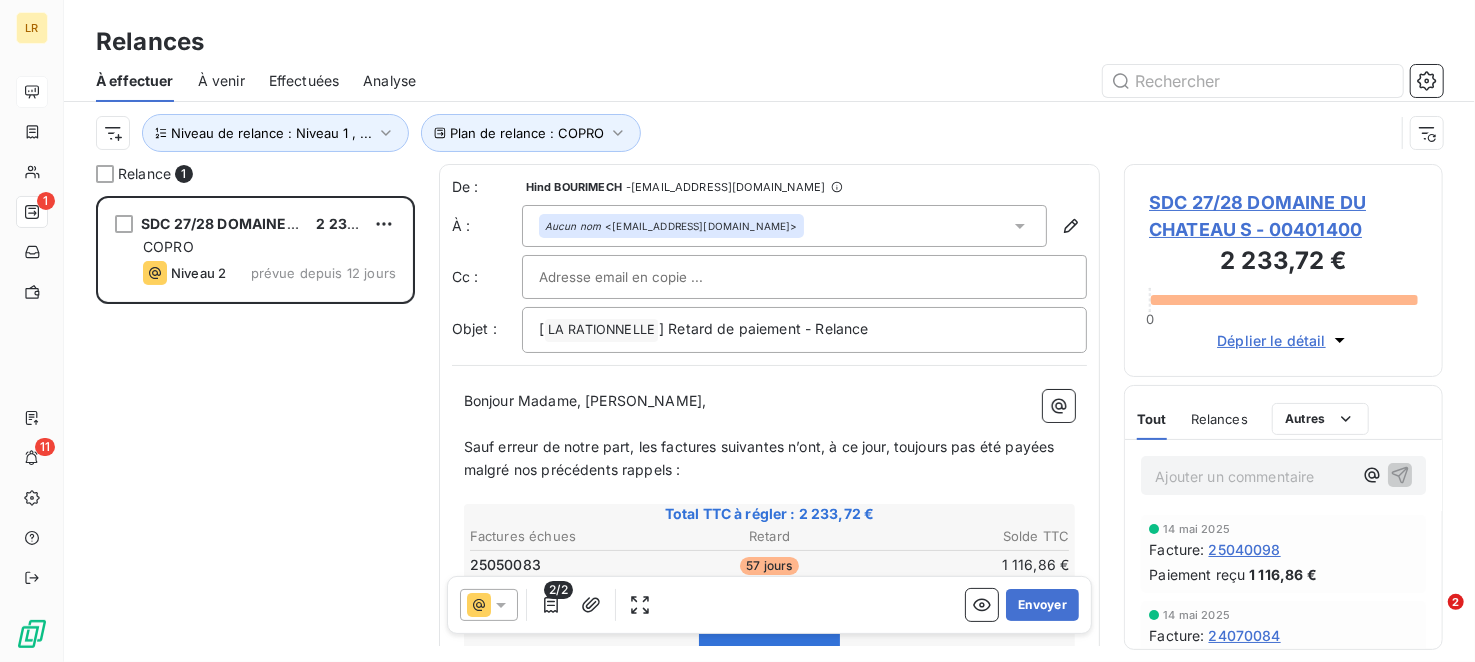 click on "SDC 27/28 DOMAINE DU CHATEAU S 2 233,72 € COPRO Niveau 2 prévue depuis 12 jours" at bounding box center [255, 429] 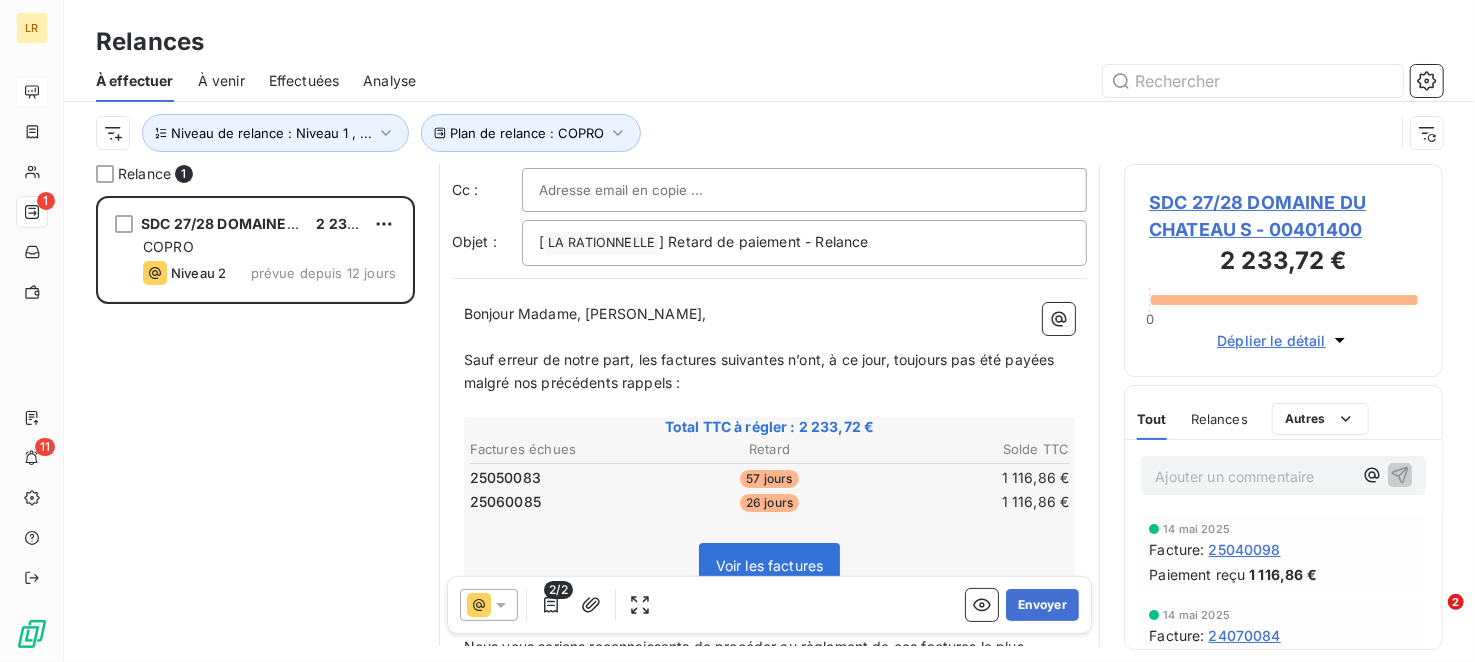 scroll, scrollTop: 0, scrollLeft: 0, axis: both 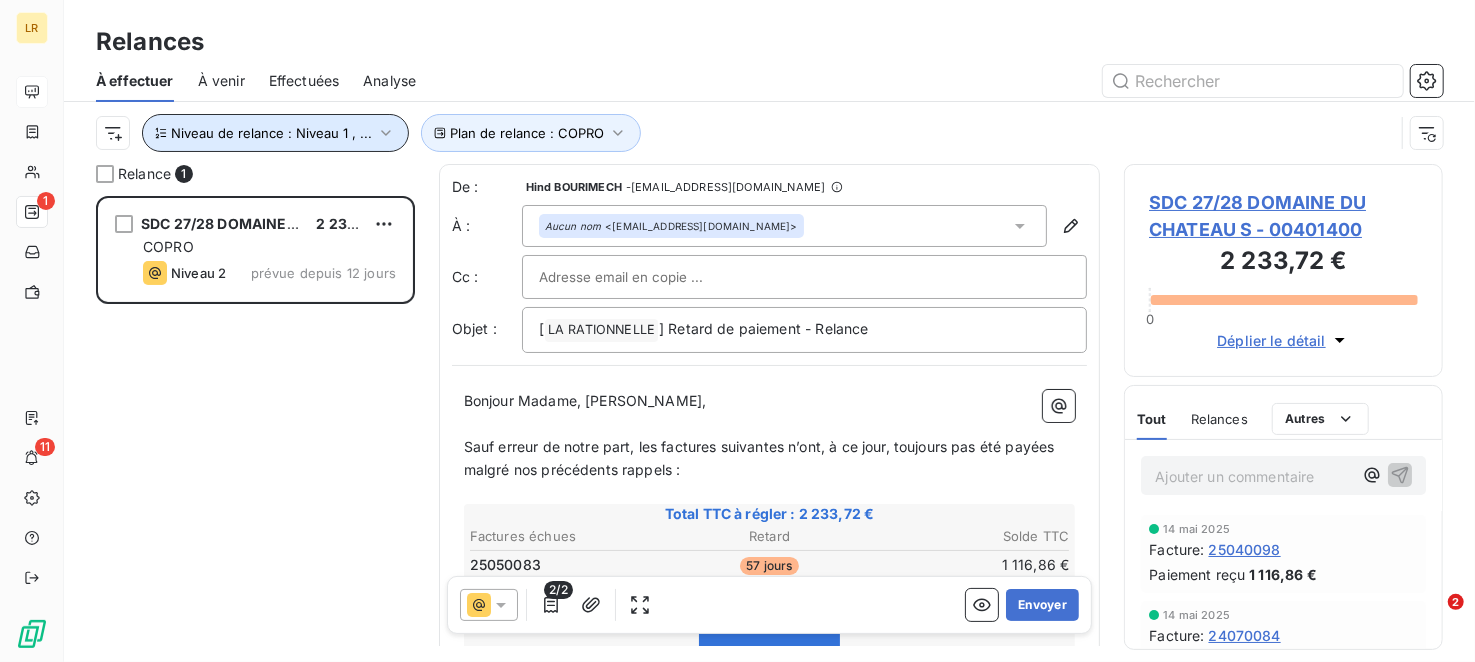 click on "Niveau de relance  : Niveau 1 , ..." at bounding box center [271, 133] 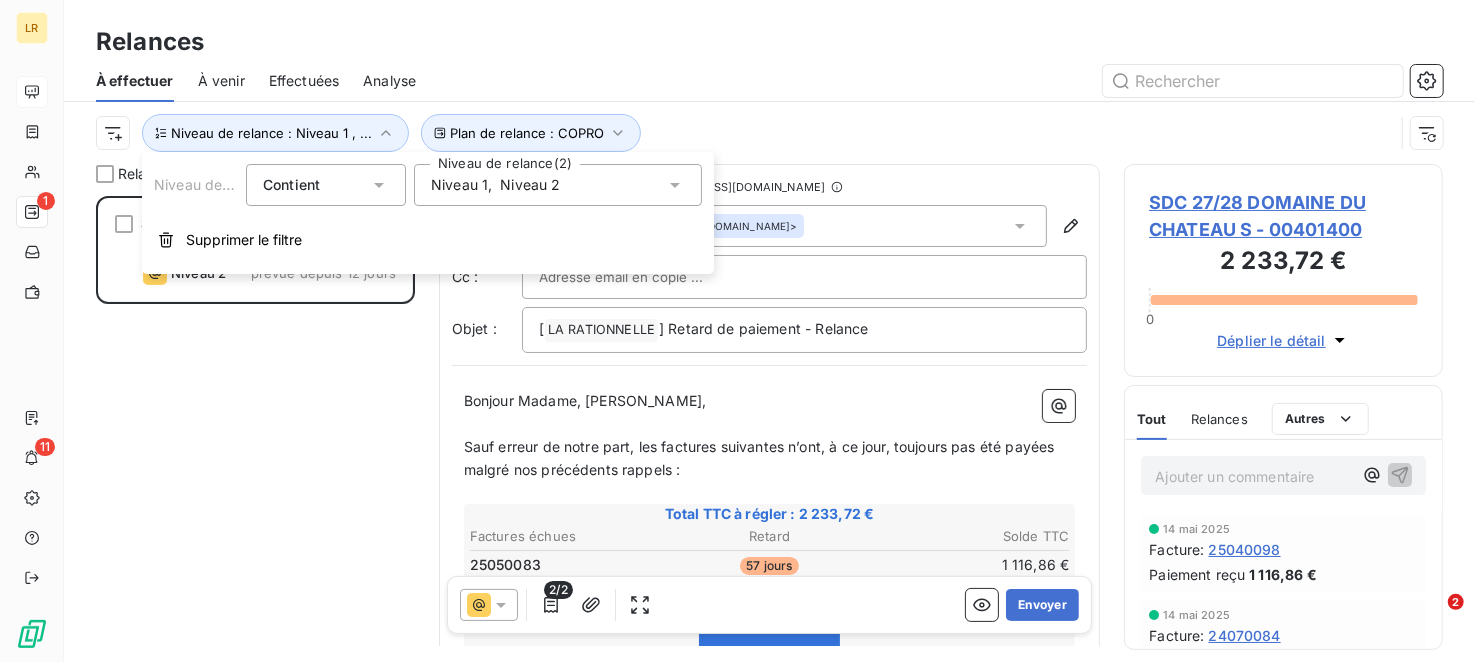 click on "Niveau 2" at bounding box center (530, 185) 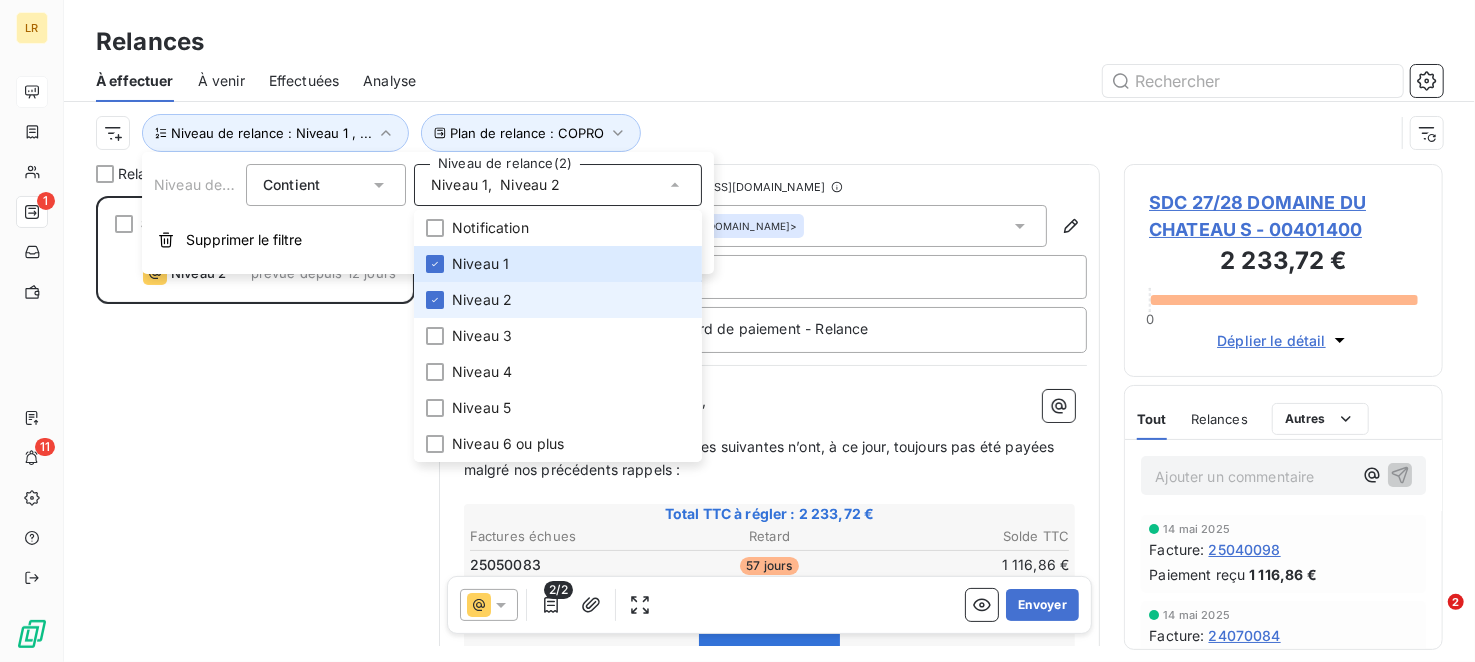 click on "Niveau 2" at bounding box center [482, 300] 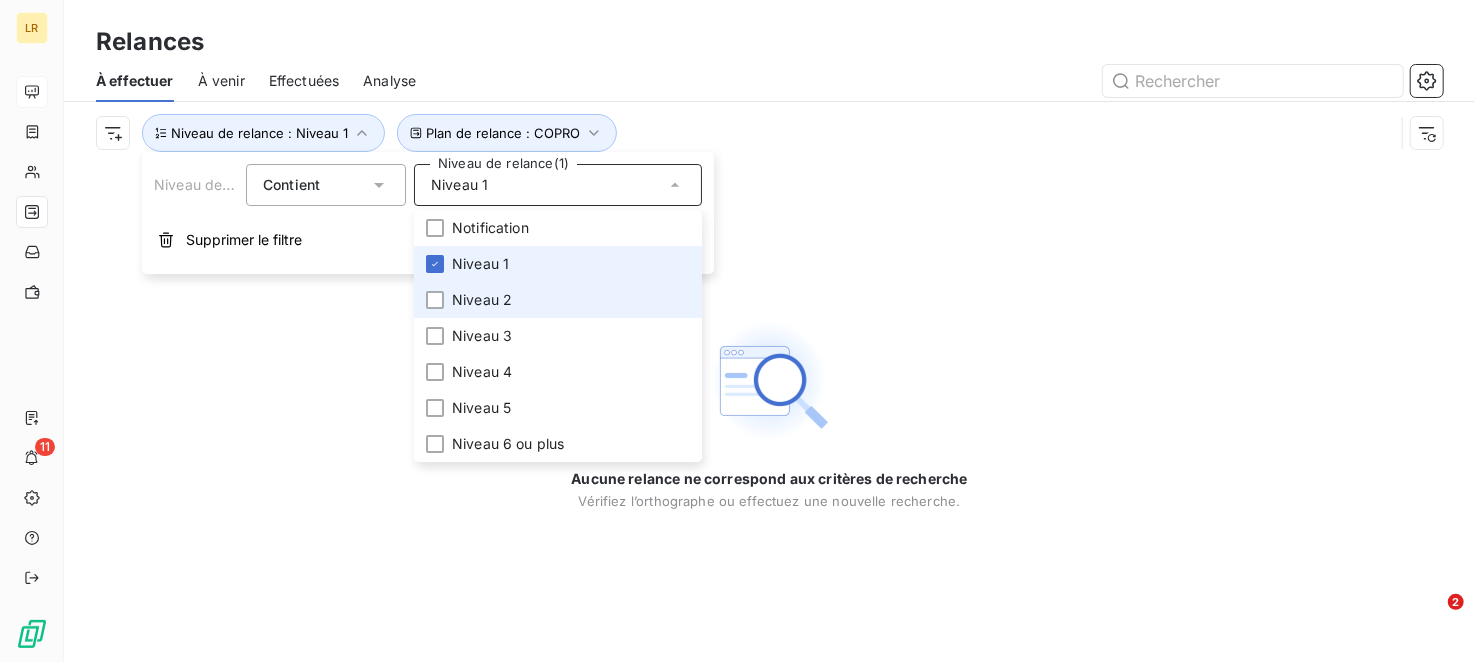 click on "Niveau 1" at bounding box center (480, 264) 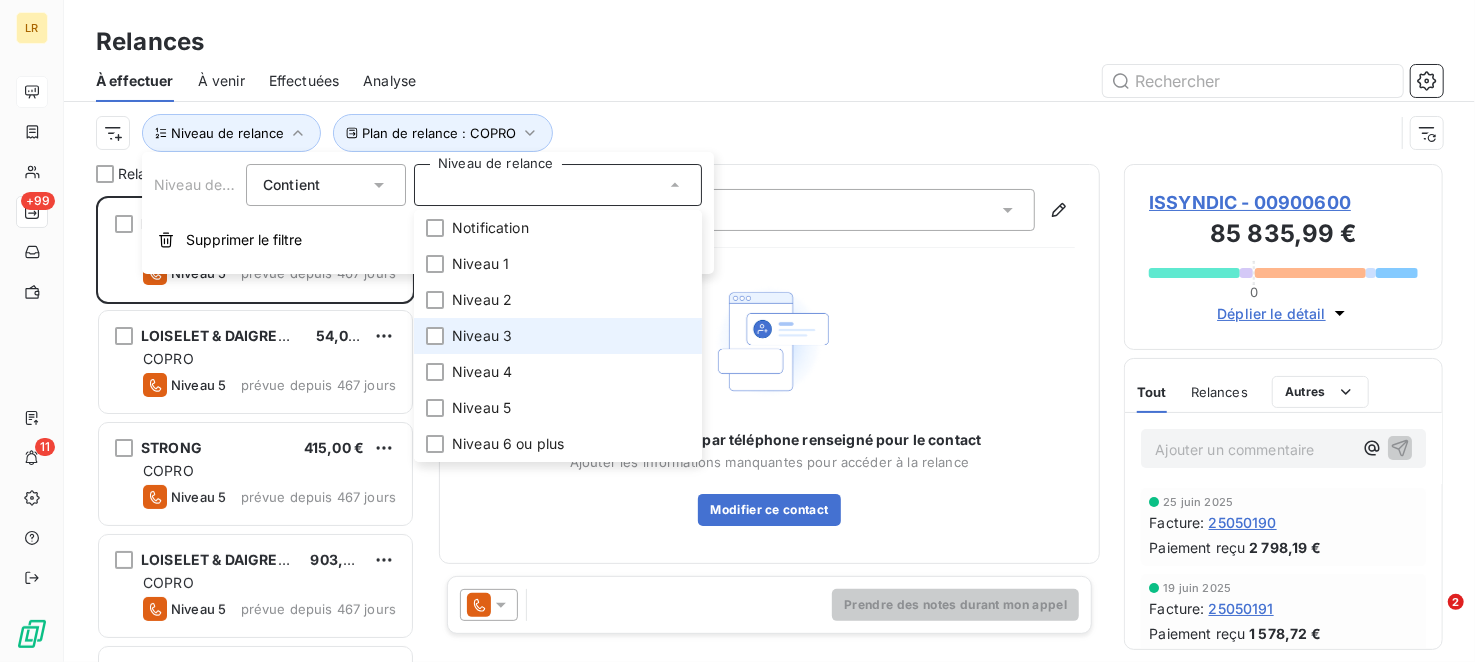 scroll, scrollTop: 16, scrollLeft: 16, axis: both 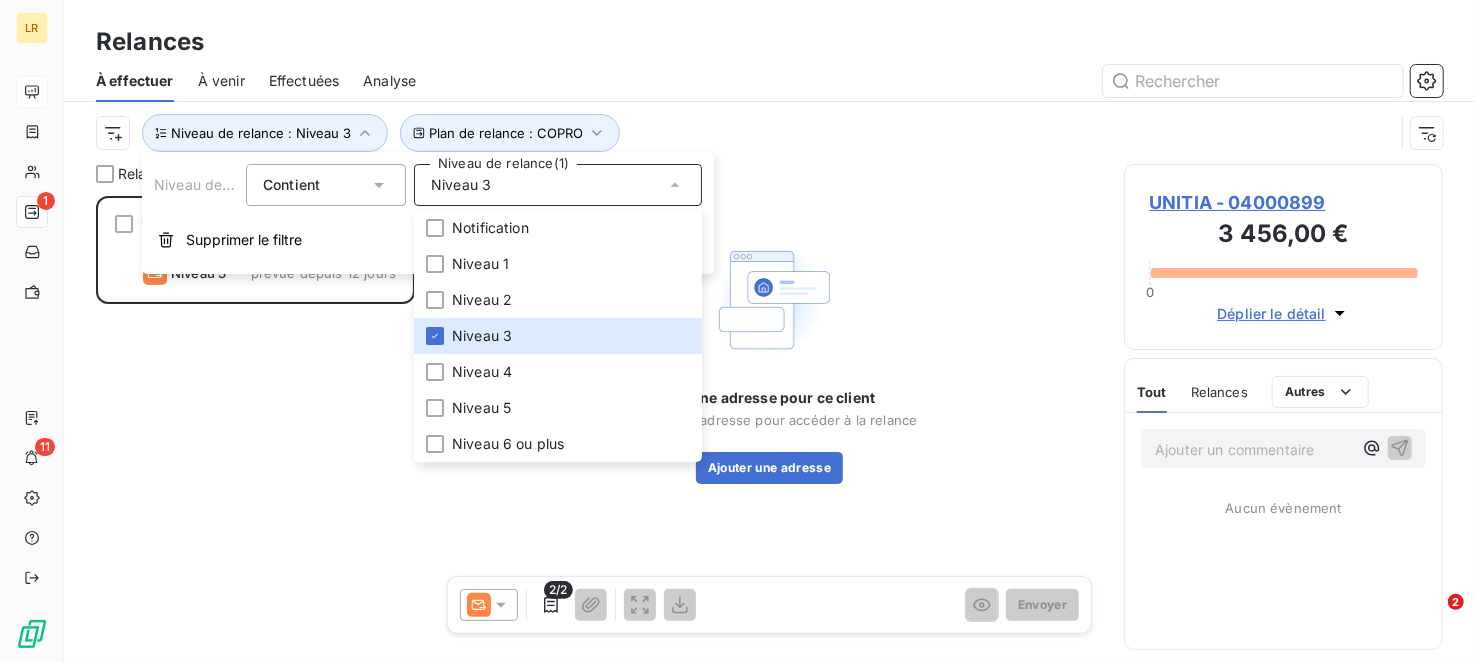 click on "UNITIA 3 456,00 € COPRO Niveau 3 prévue depuis 12 jours" at bounding box center (255, 429) 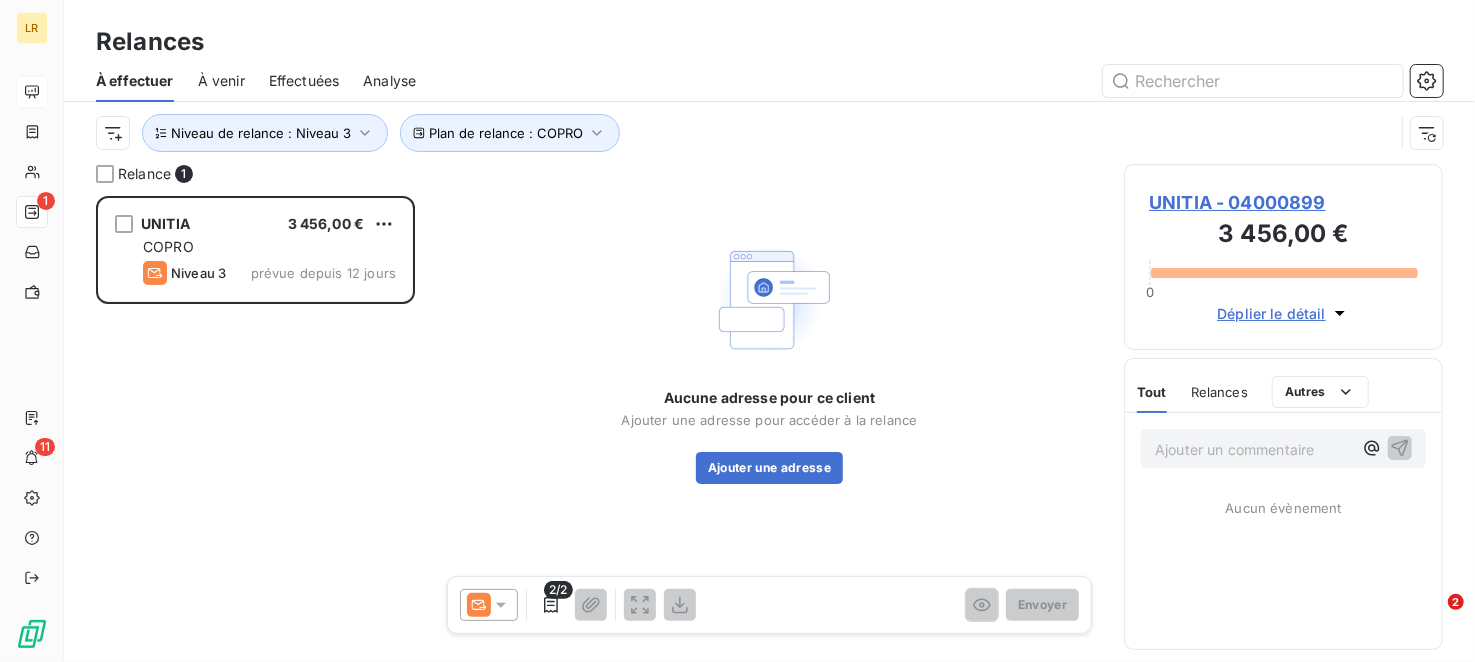 click on "Déplier le détail" at bounding box center (1271, 313) 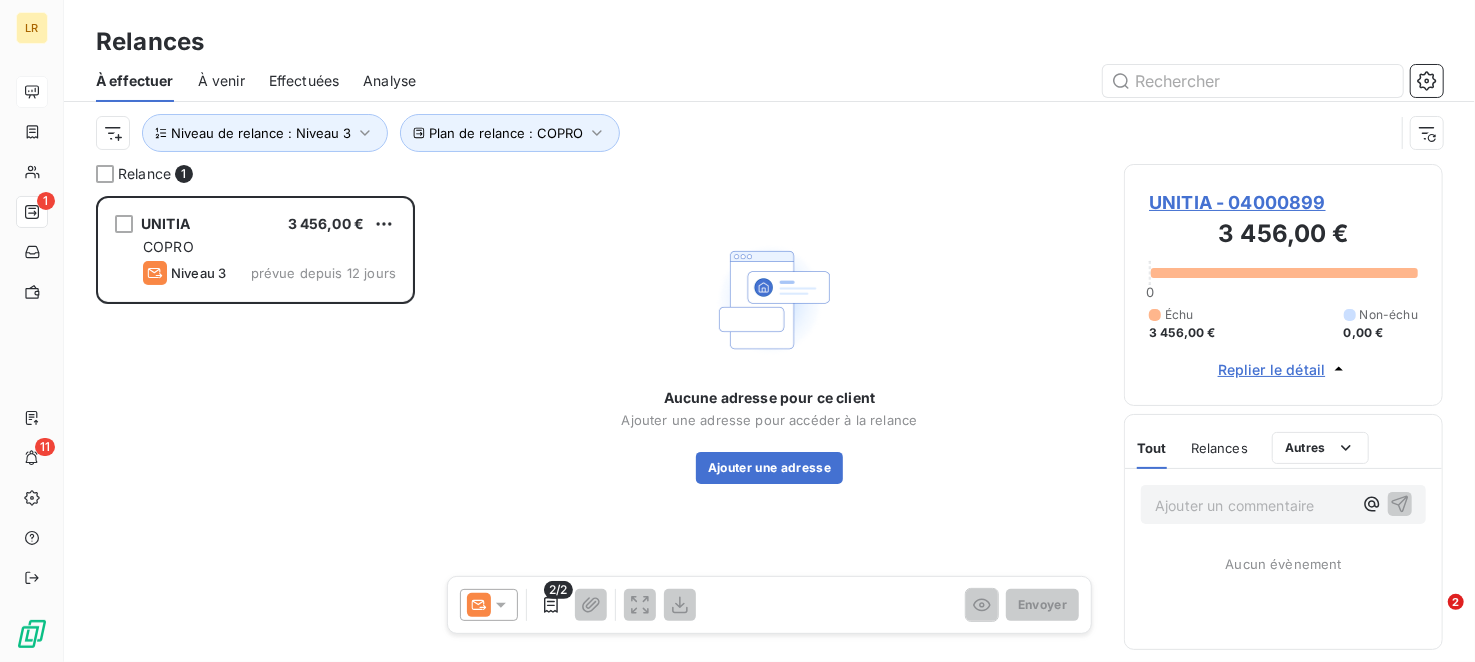 click on "Relances" at bounding box center [1219, 448] 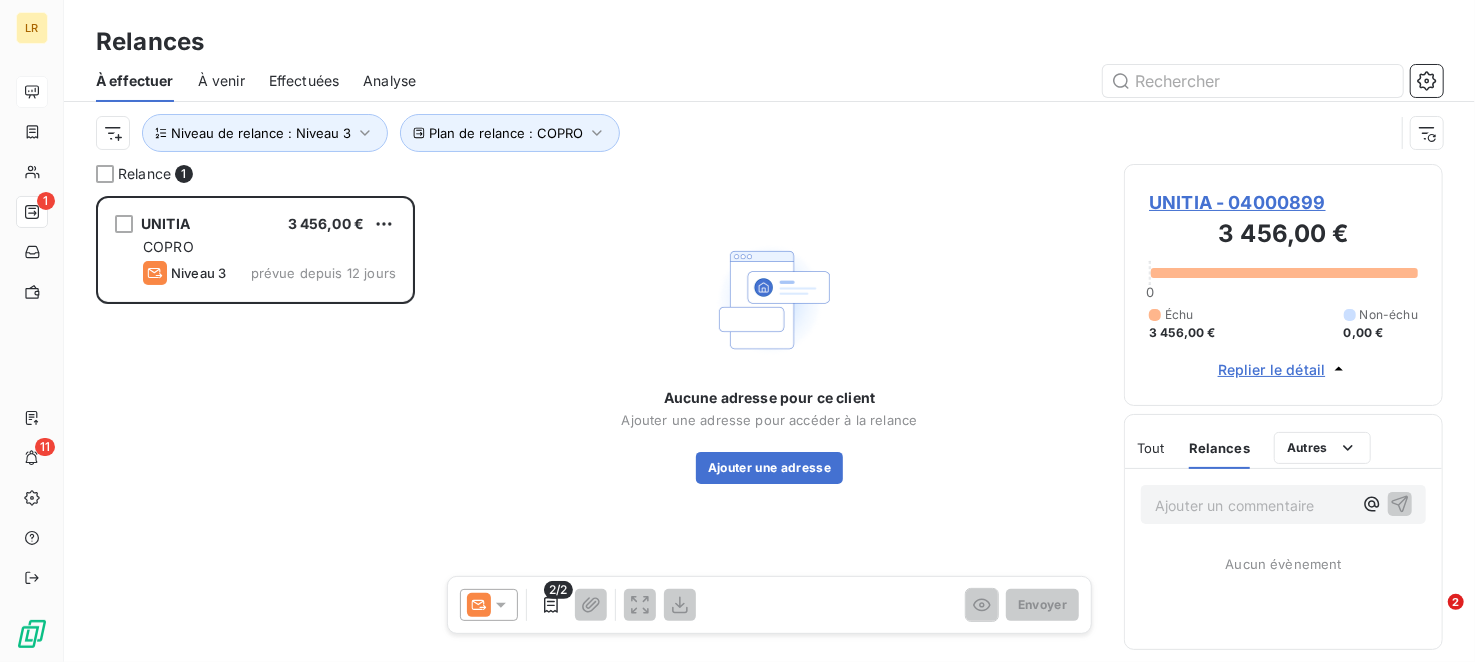 click on "Tout" at bounding box center (1151, 448) 